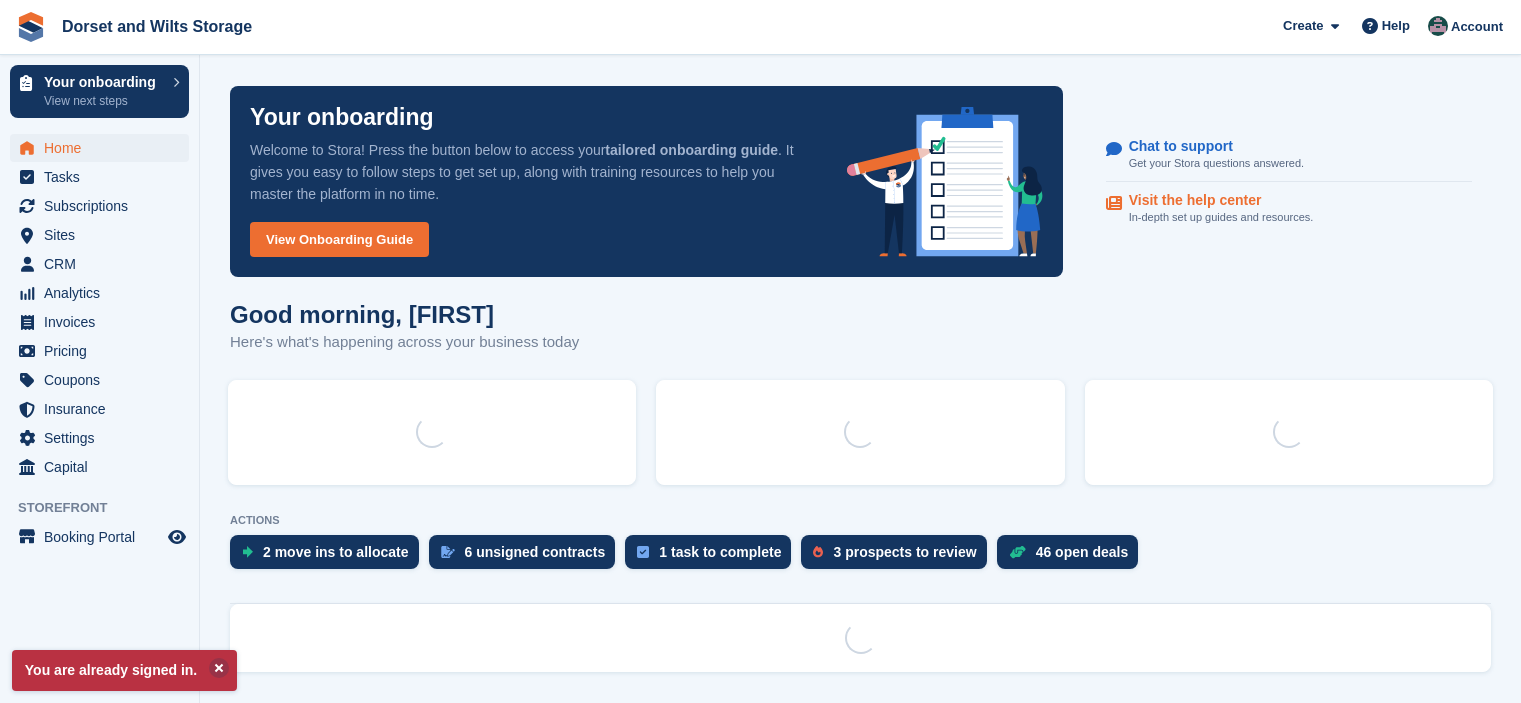 scroll, scrollTop: 0, scrollLeft: 0, axis: both 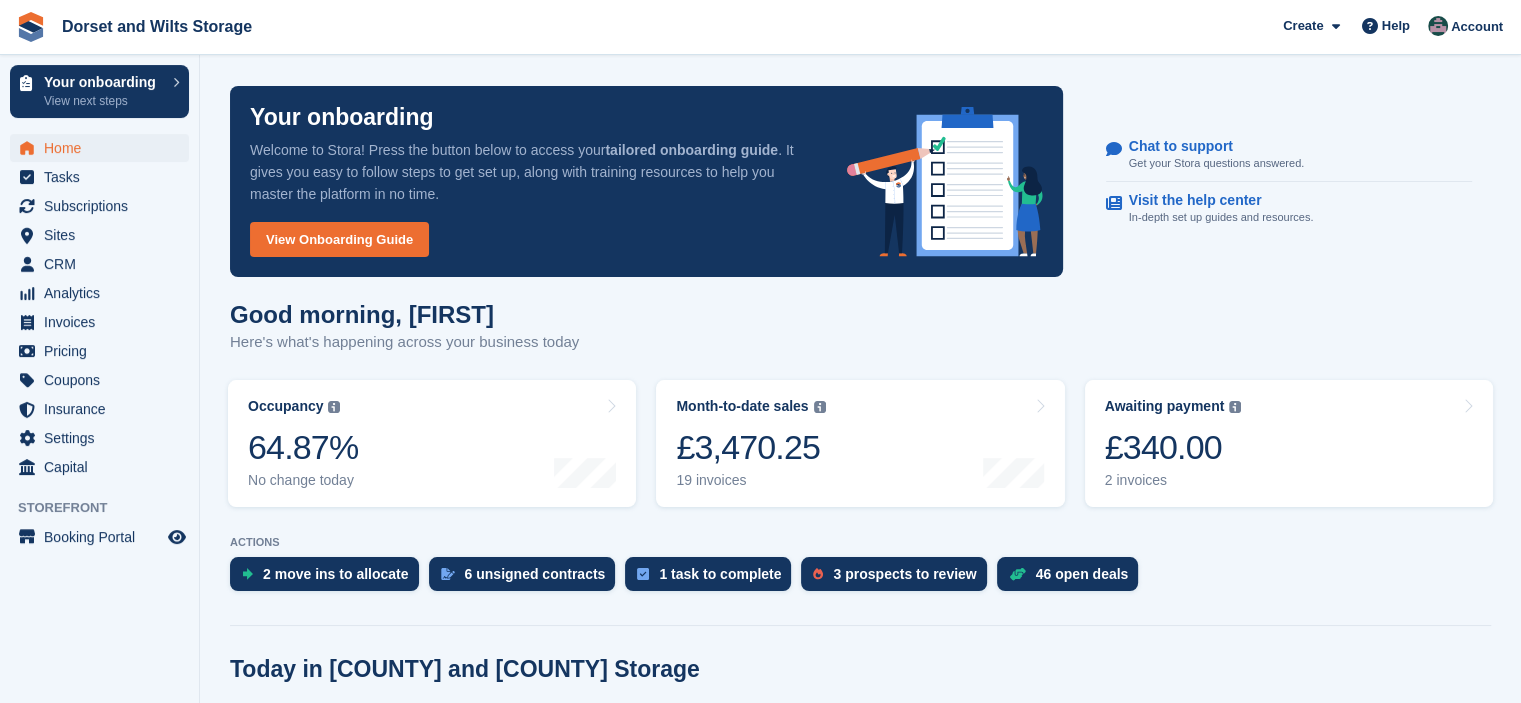 drag, startPoint x: 1368, startPoint y: 0, endPoint x: 1414, endPoint y: 113, distance: 122.0041 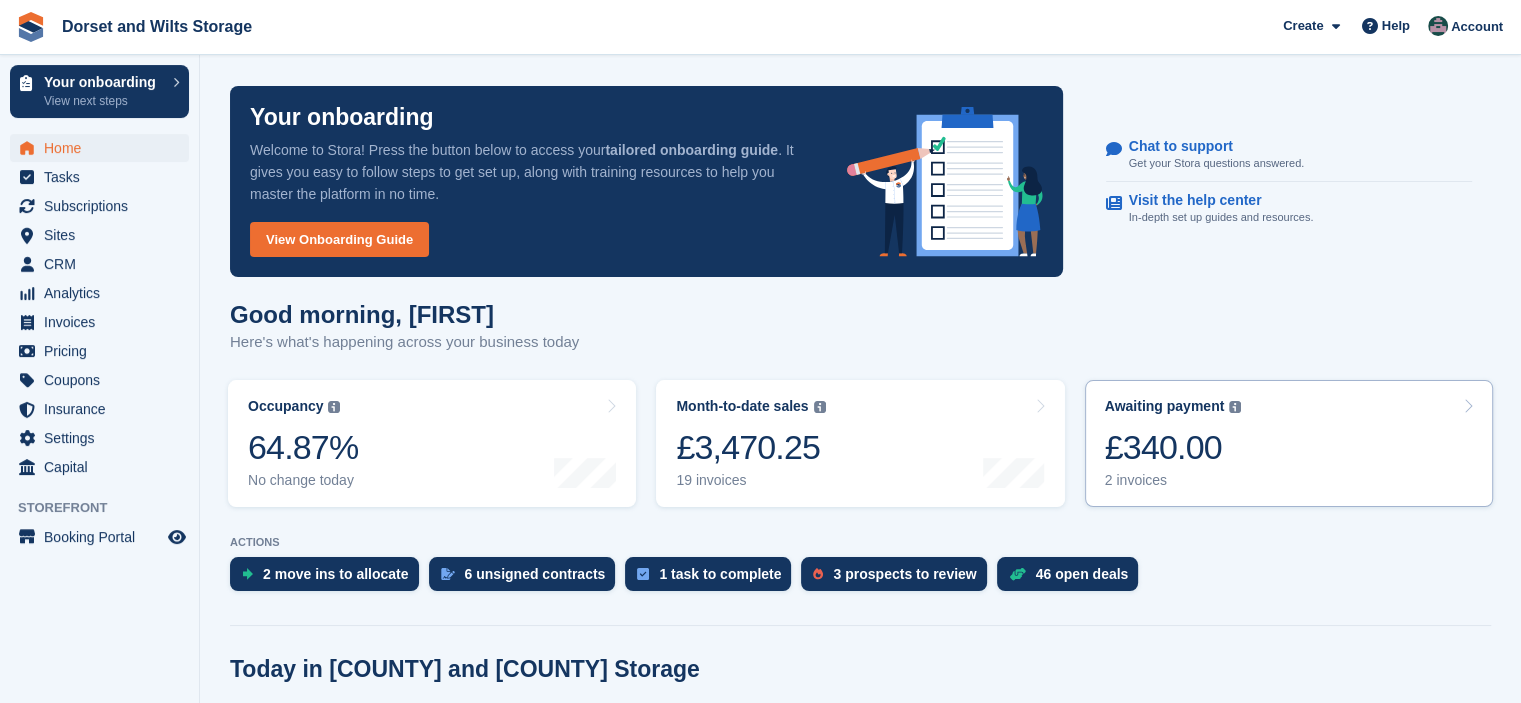 click on "£340.00" at bounding box center (1173, 447) 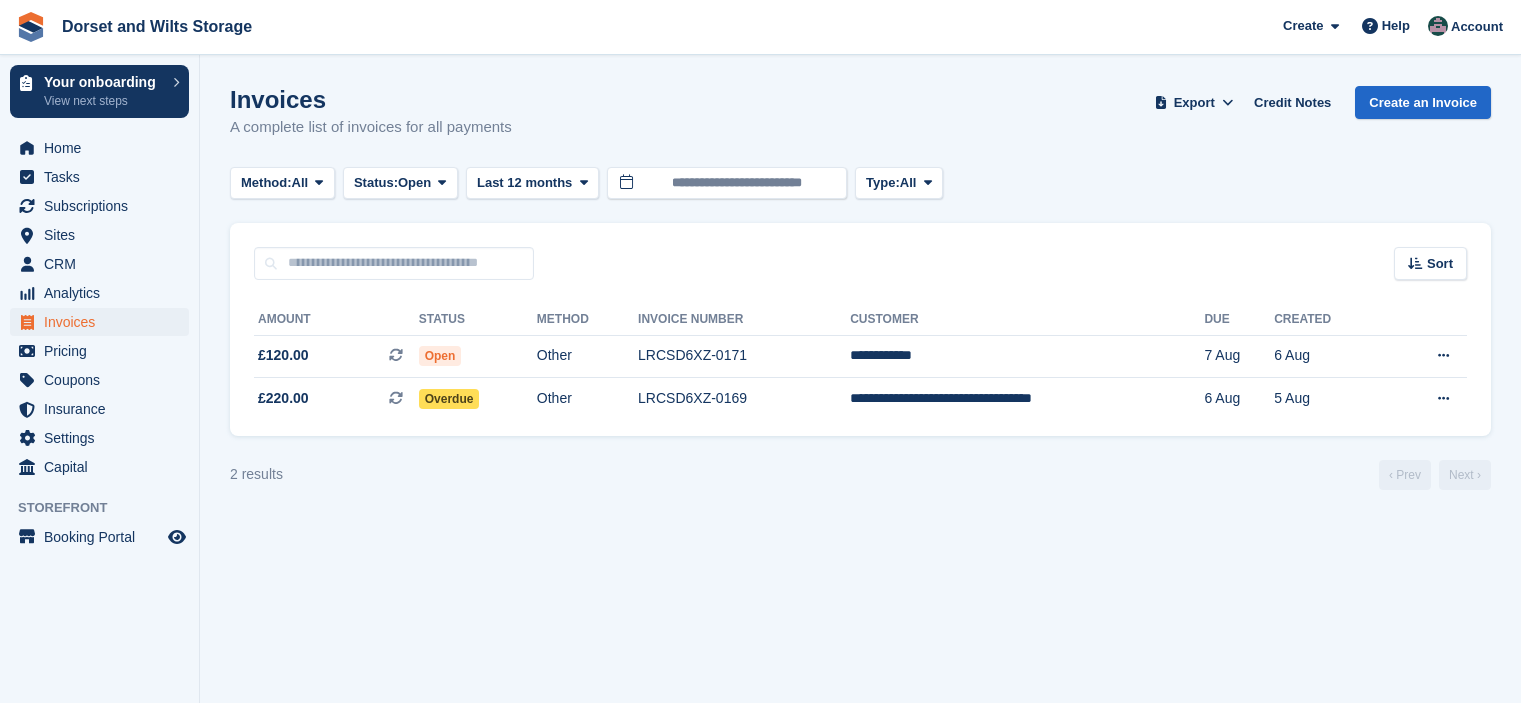 scroll, scrollTop: 0, scrollLeft: 0, axis: both 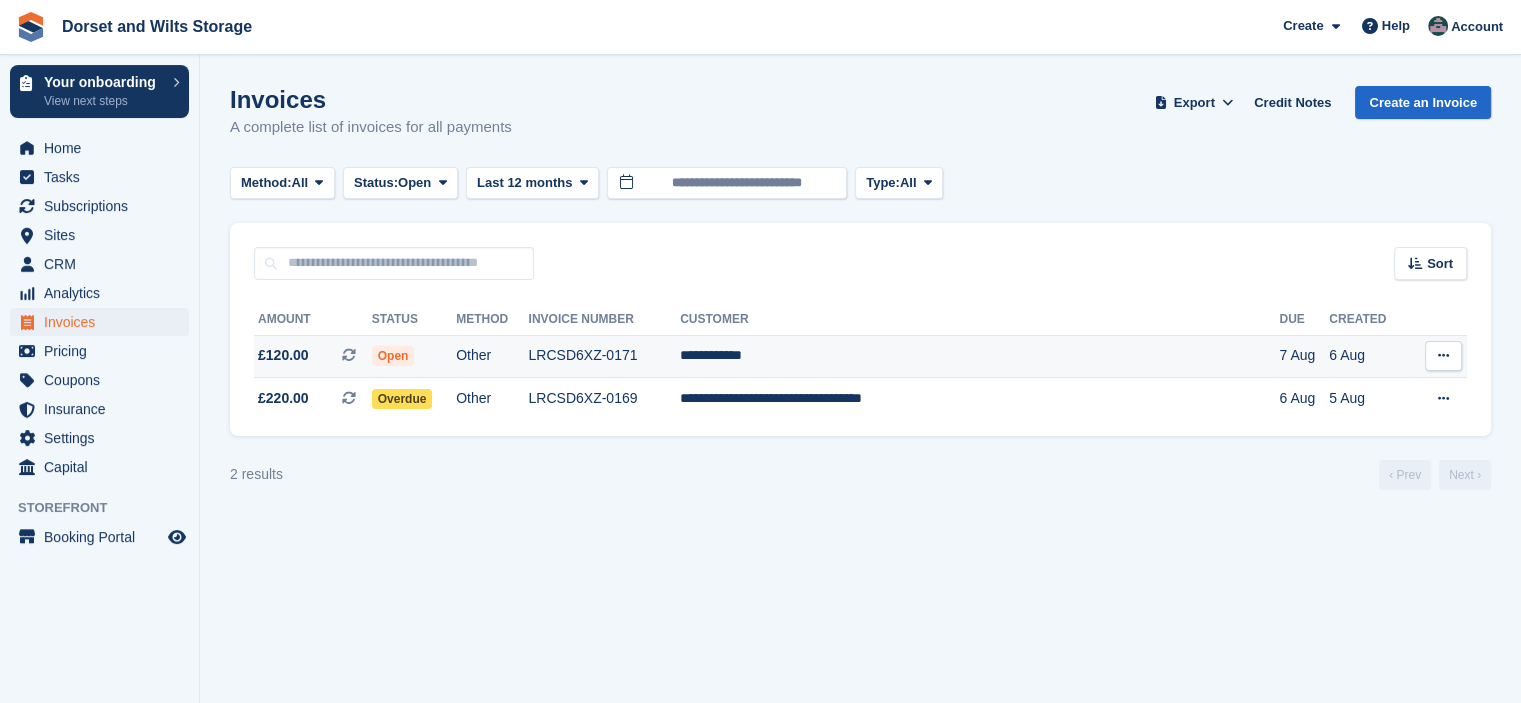 click on "Open" at bounding box center (393, 356) 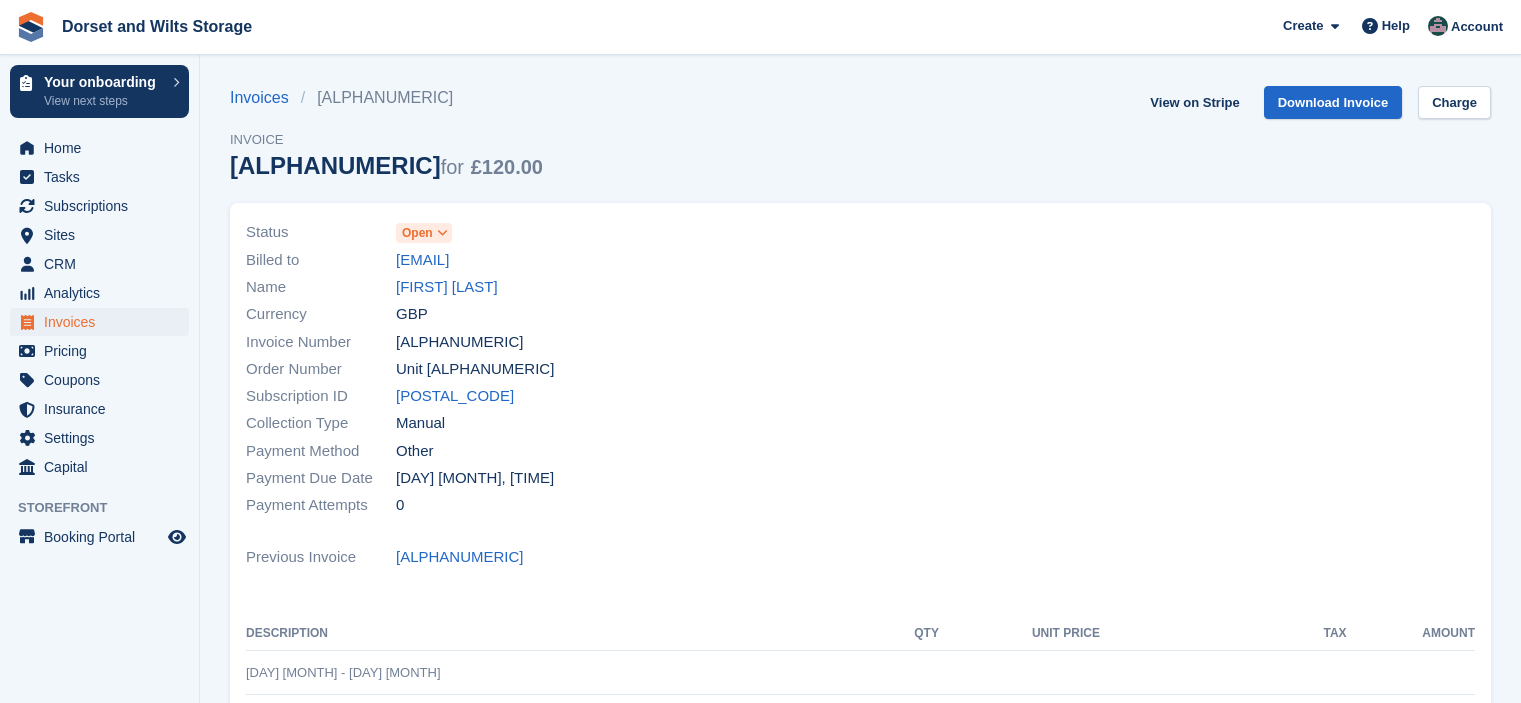scroll, scrollTop: 0, scrollLeft: 0, axis: both 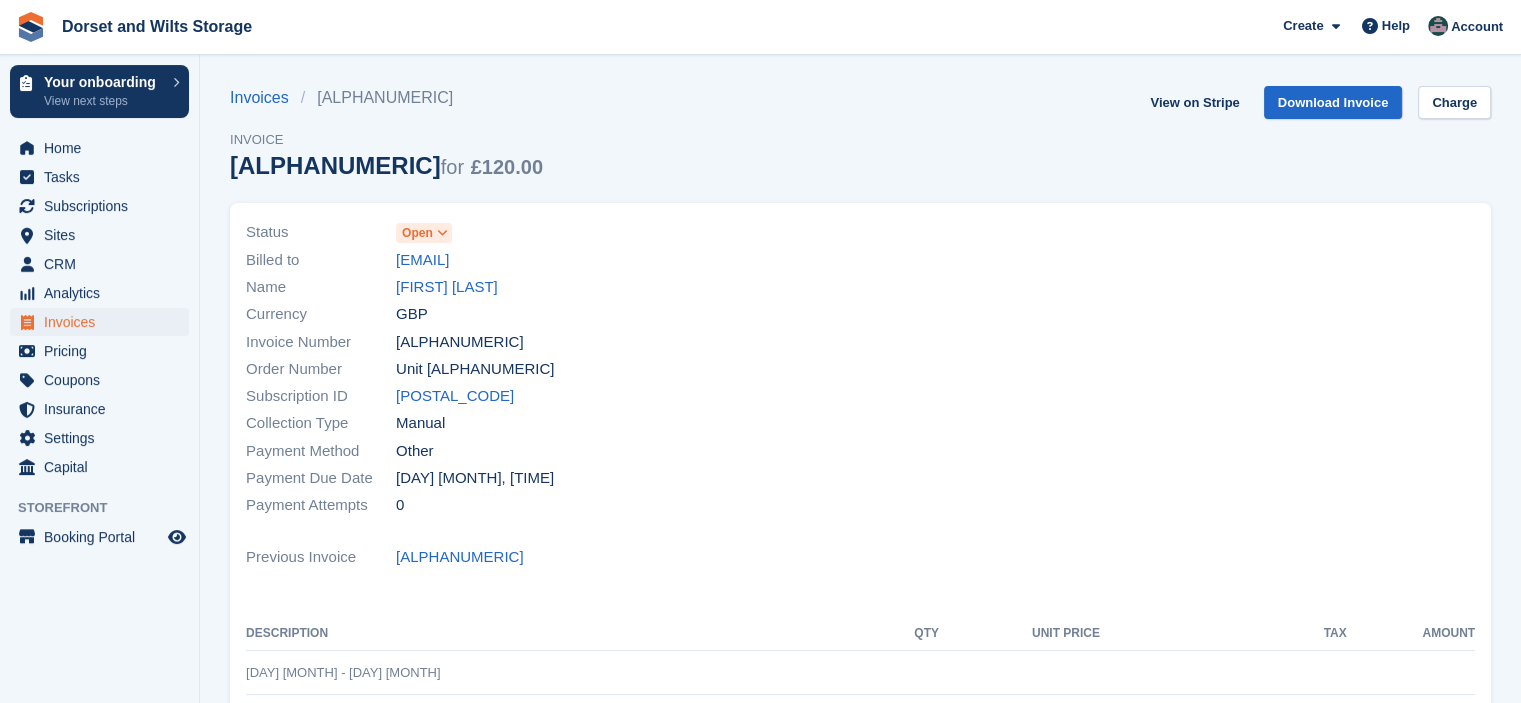 click at bounding box center [442, 233] 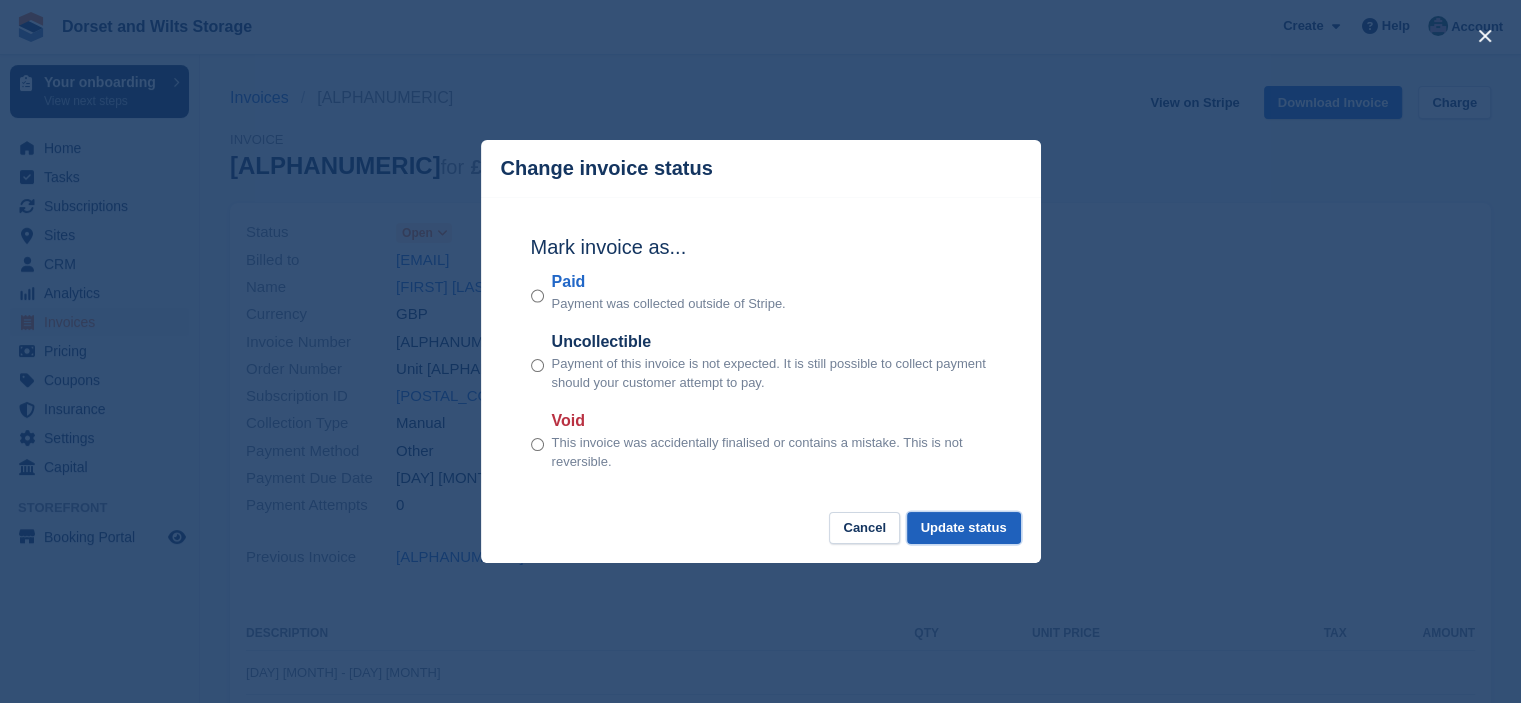 click on "Update status" at bounding box center [964, 528] 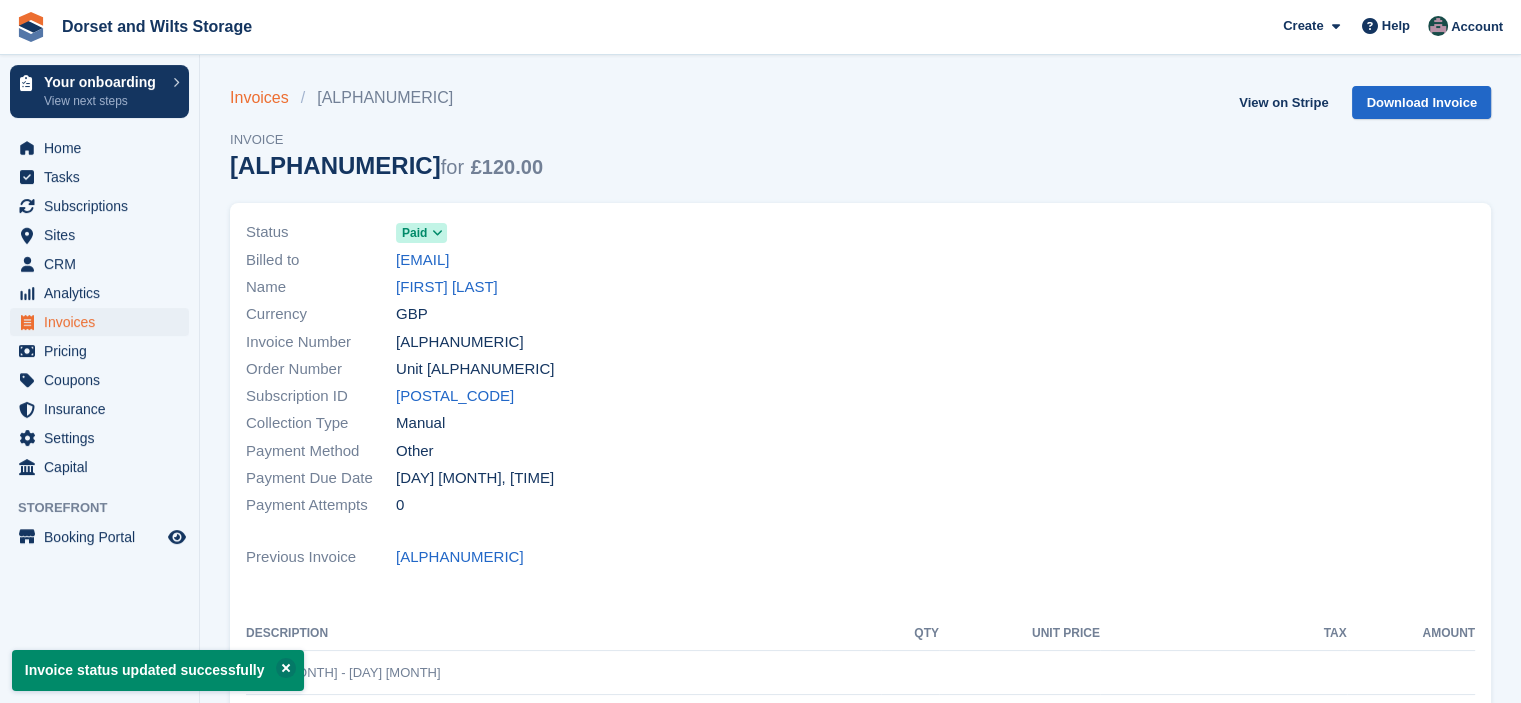 click on "Invoices" at bounding box center (265, 98) 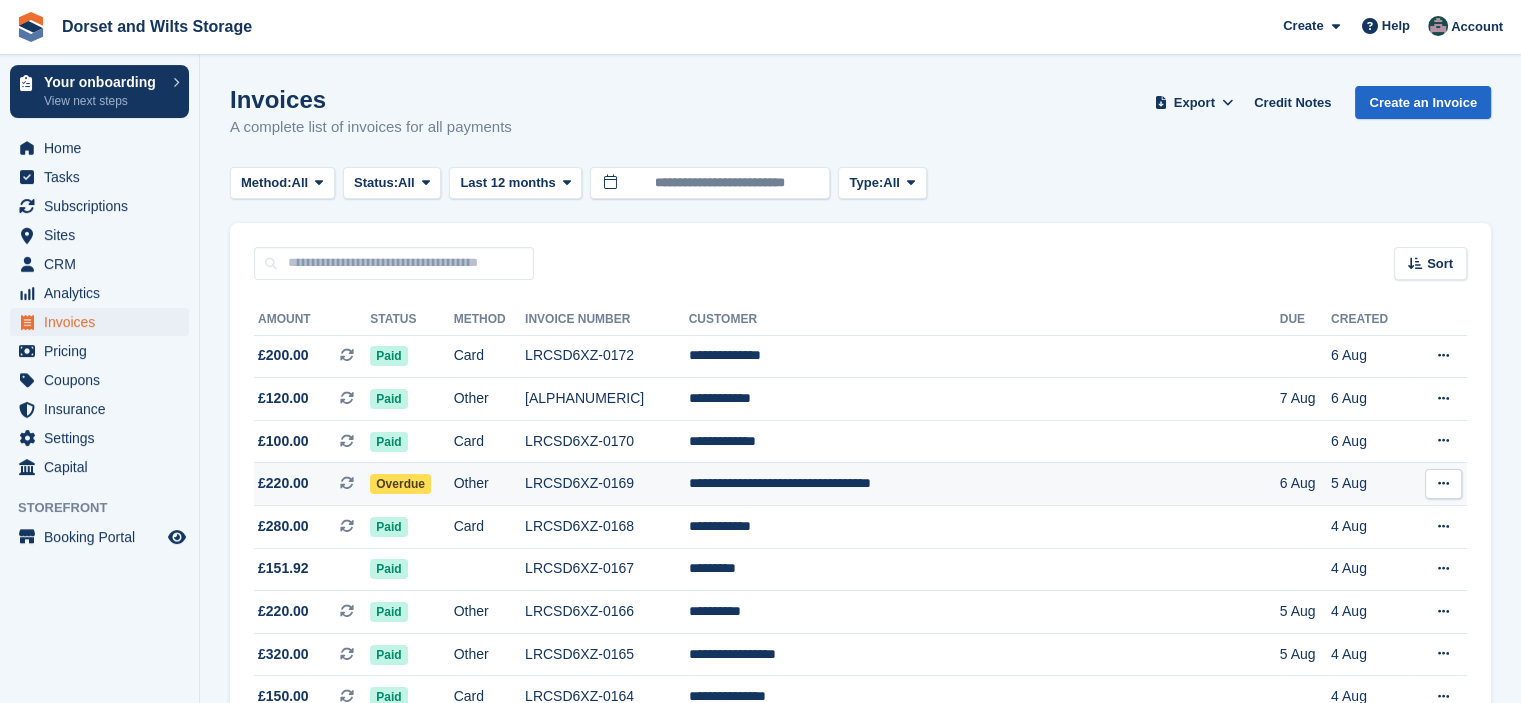 click on "Overdue" at bounding box center [400, 484] 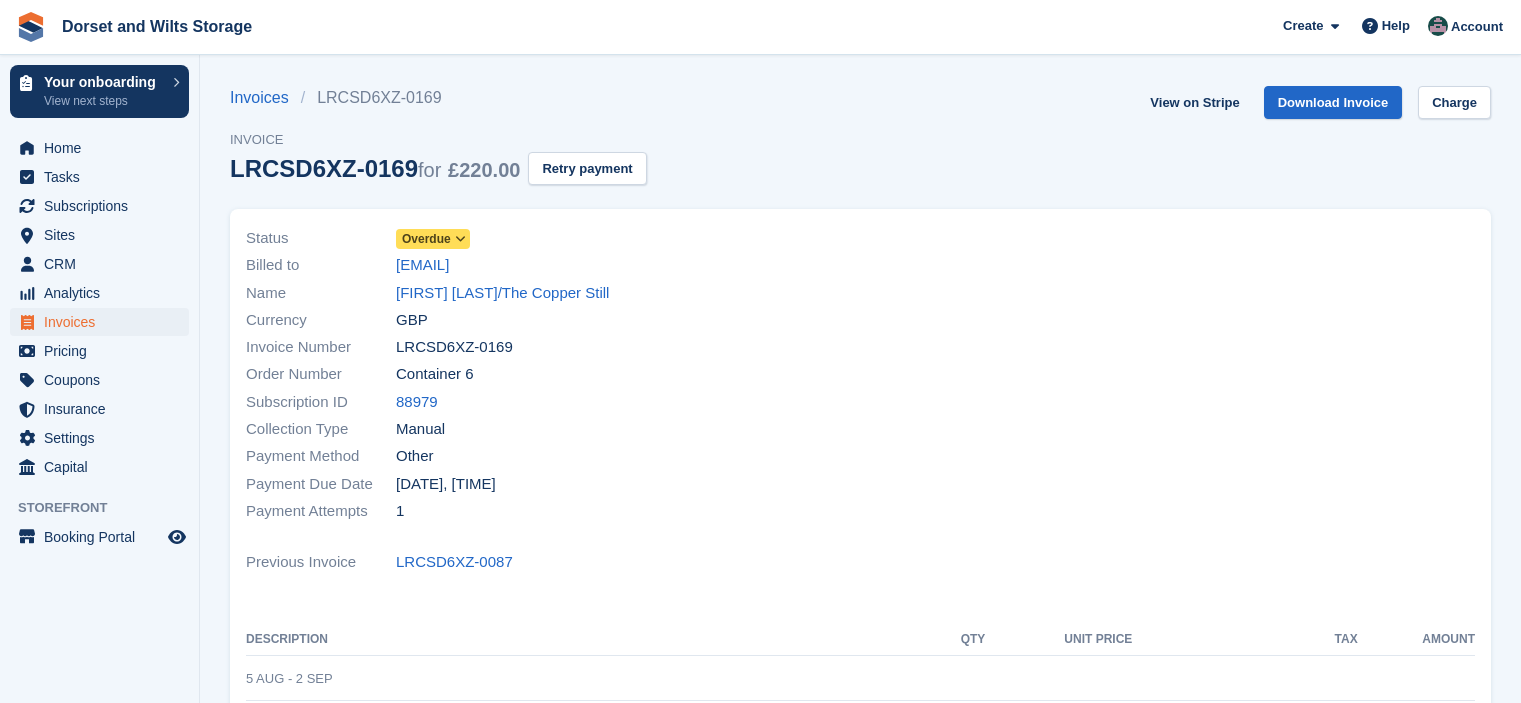 scroll, scrollTop: 0, scrollLeft: 0, axis: both 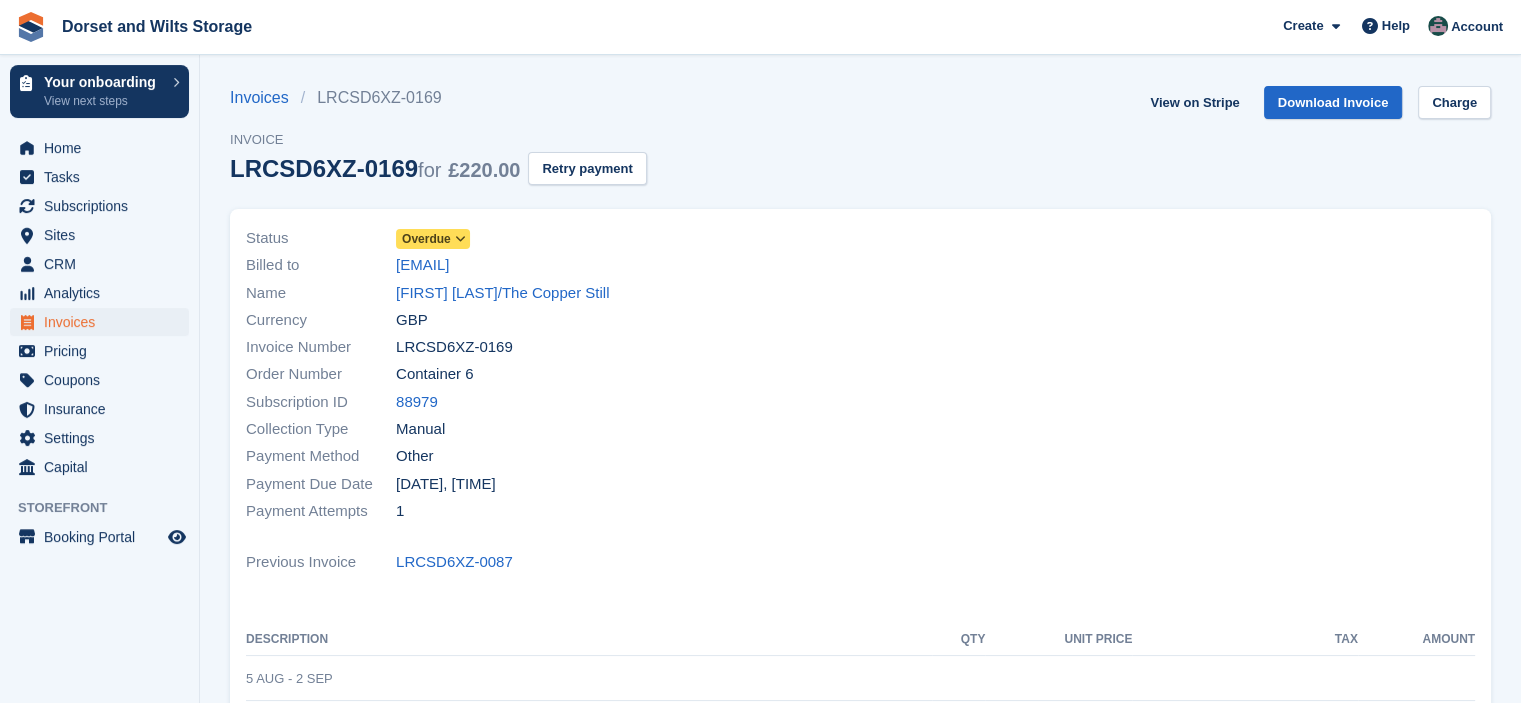 click at bounding box center [460, 239] 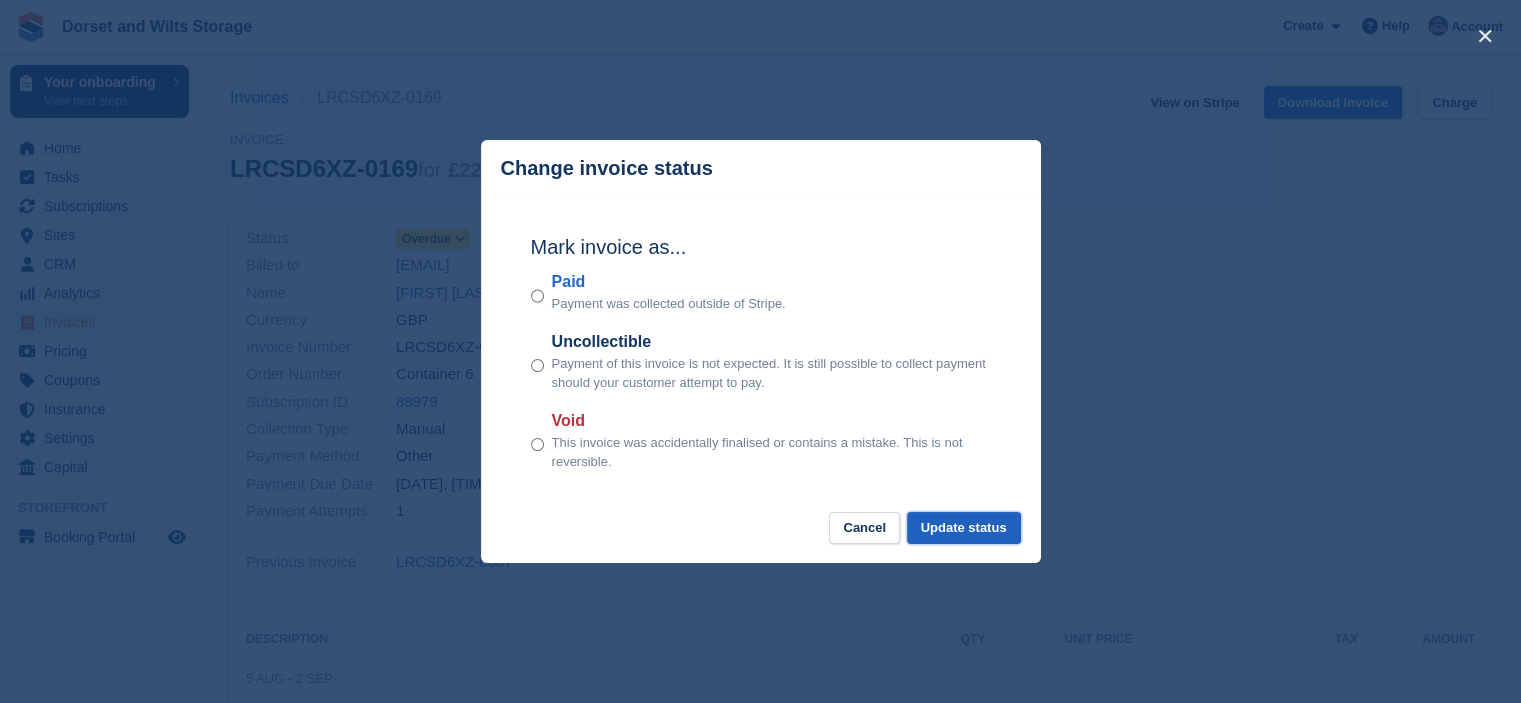 click on "Update status" at bounding box center (964, 528) 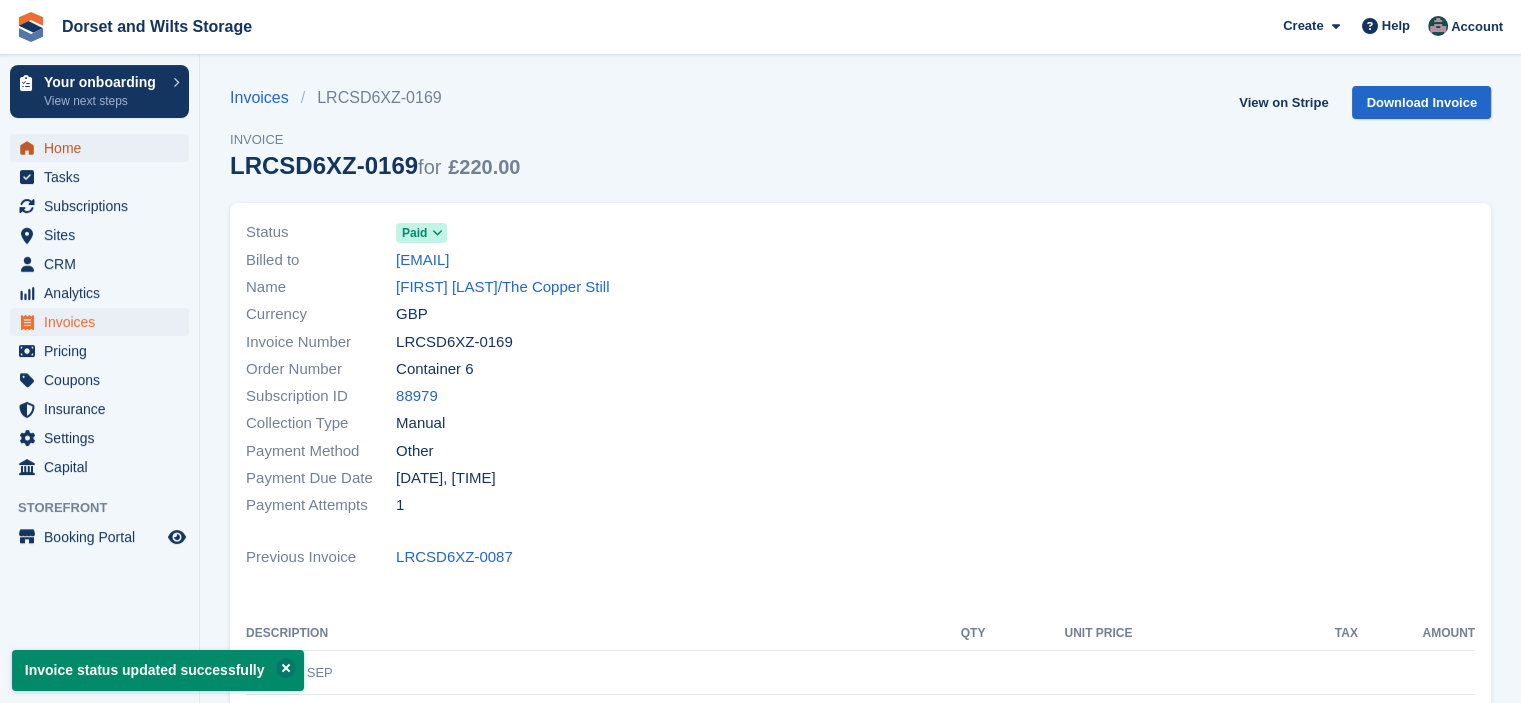 click on "Home" at bounding box center [104, 148] 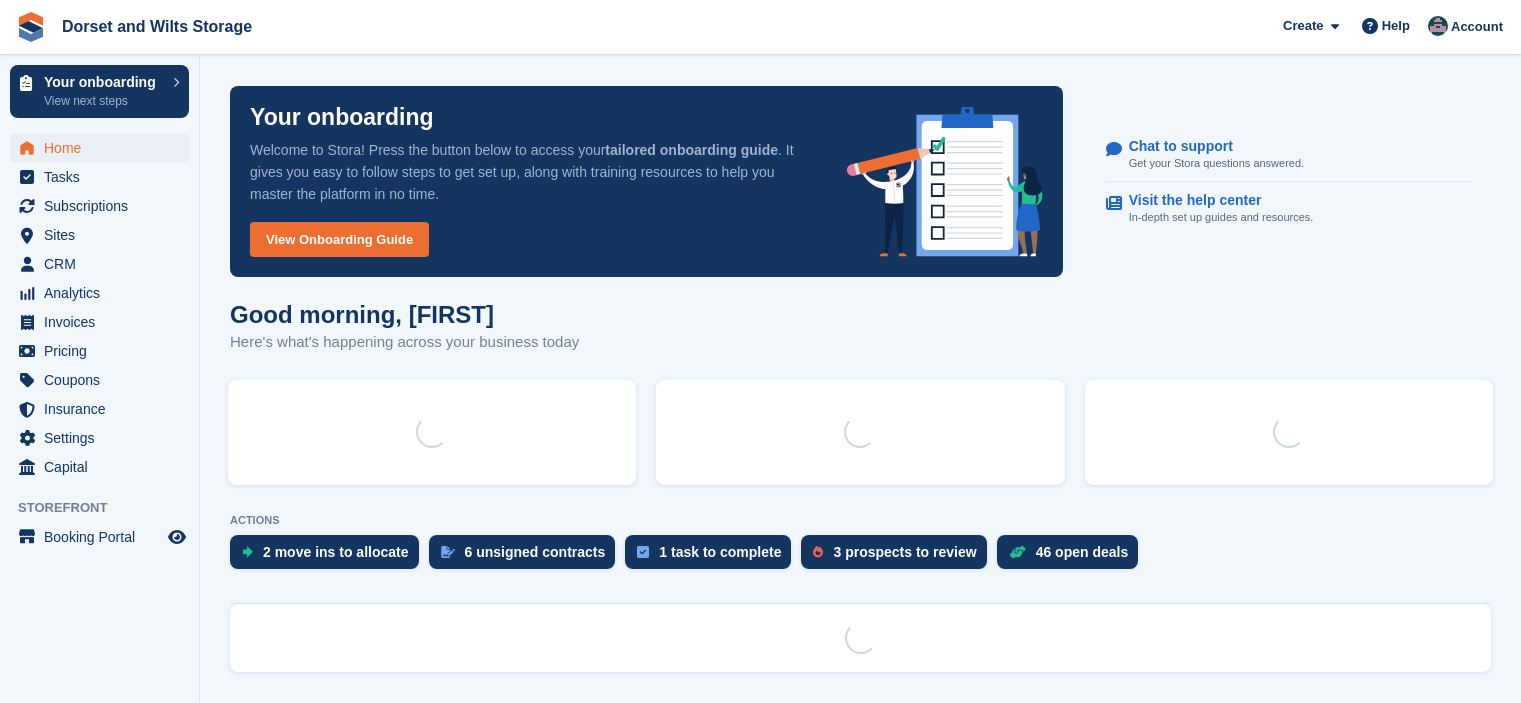 scroll, scrollTop: 0, scrollLeft: 0, axis: both 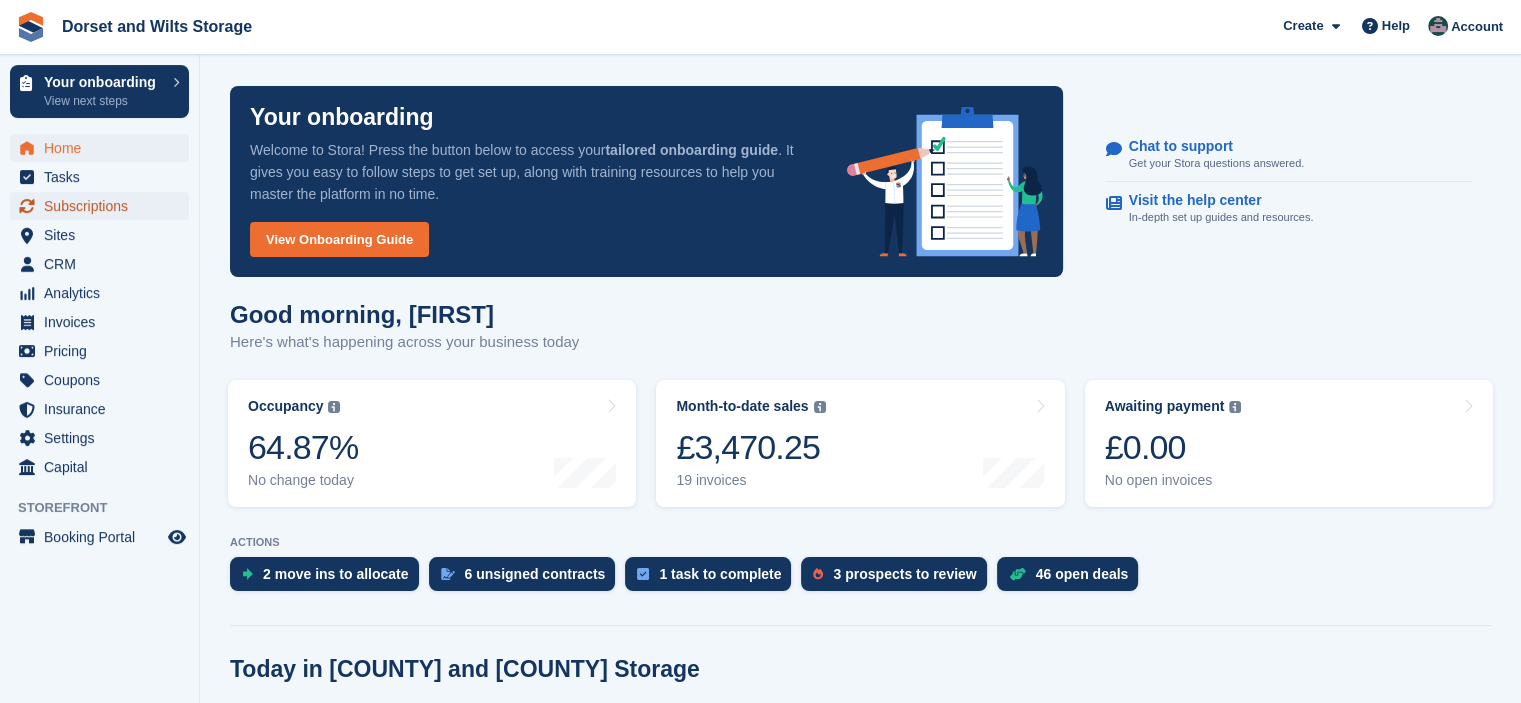 click on "Subscriptions" at bounding box center [104, 206] 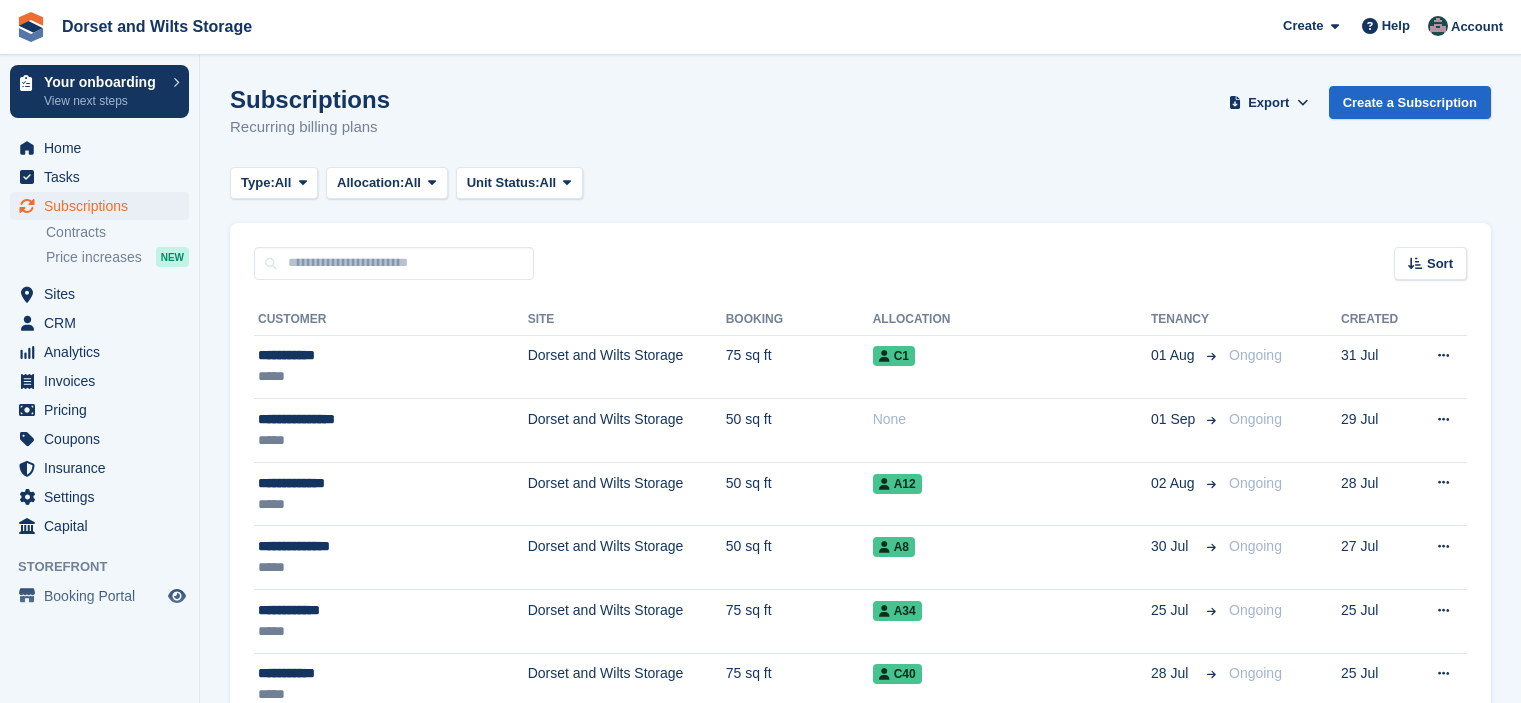 scroll, scrollTop: 0, scrollLeft: 0, axis: both 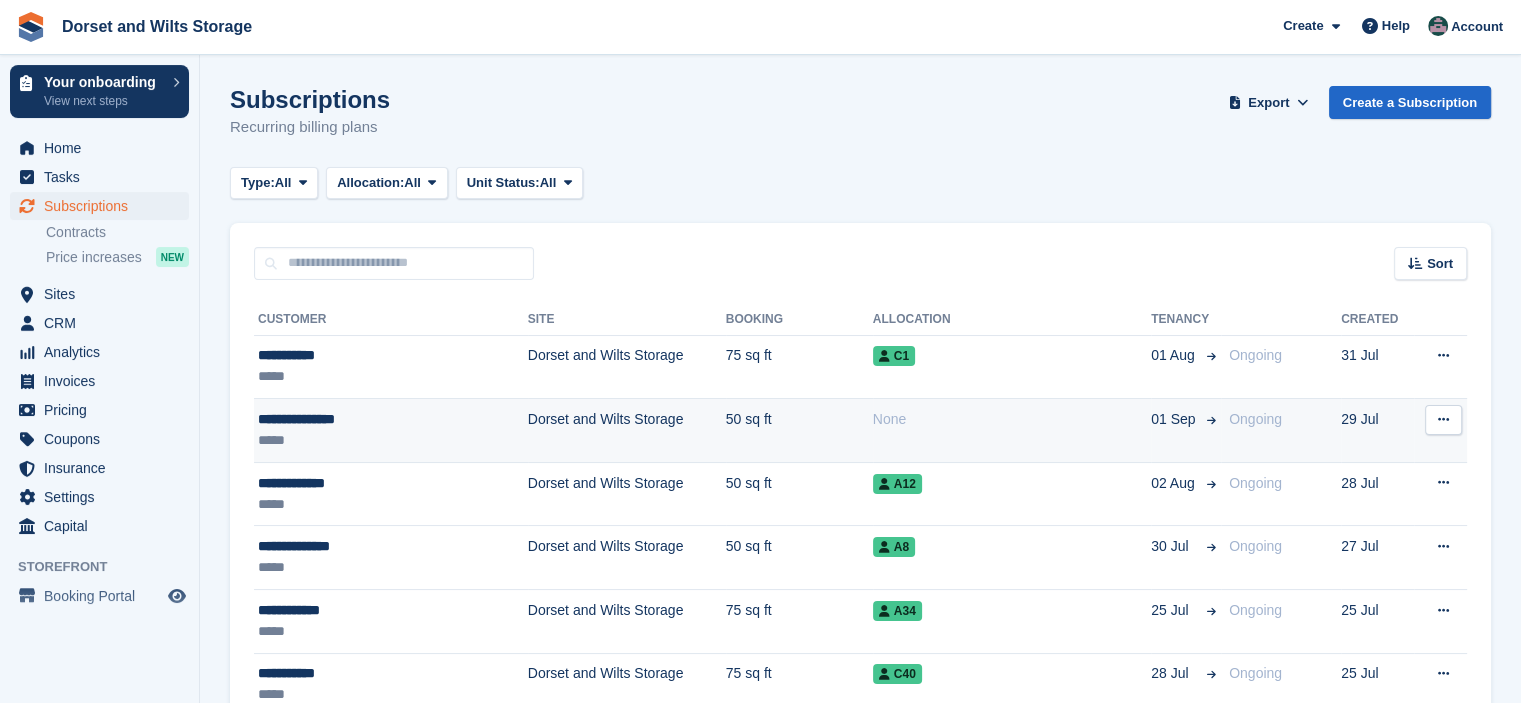 click on "**********" at bounding box center (363, 419) 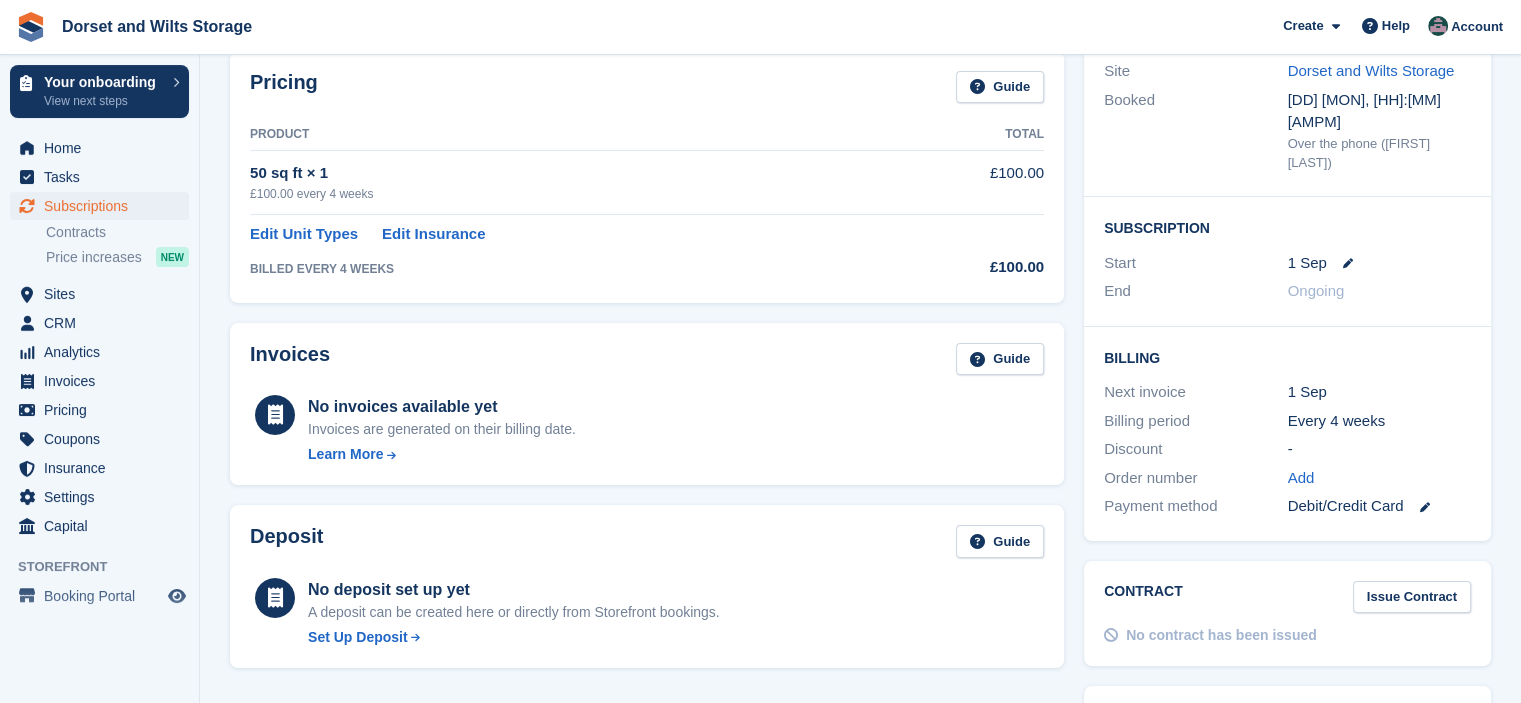 scroll, scrollTop: 209, scrollLeft: 0, axis: vertical 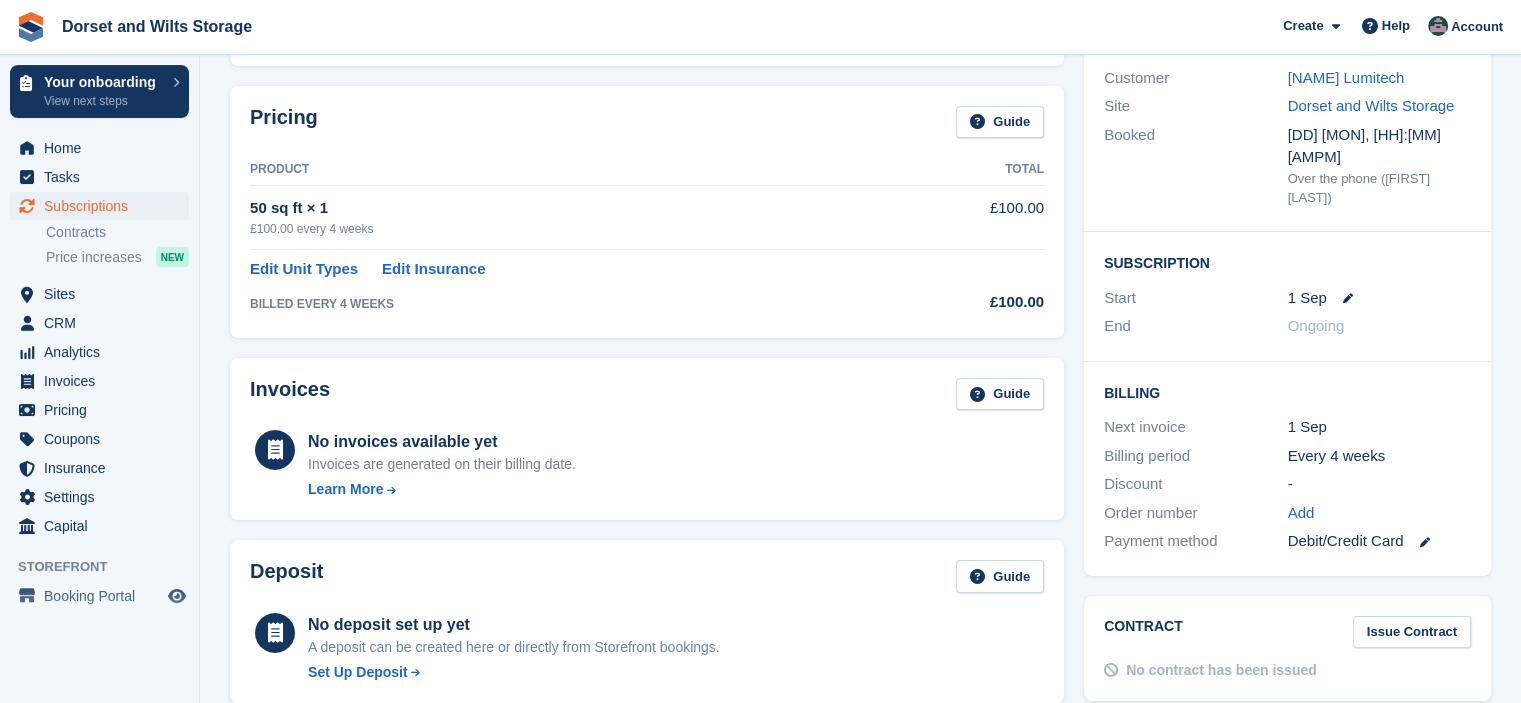 drag, startPoint x: 1376, startPoint y: 71, endPoint x: 1297, endPoint y: 127, distance: 96.83491 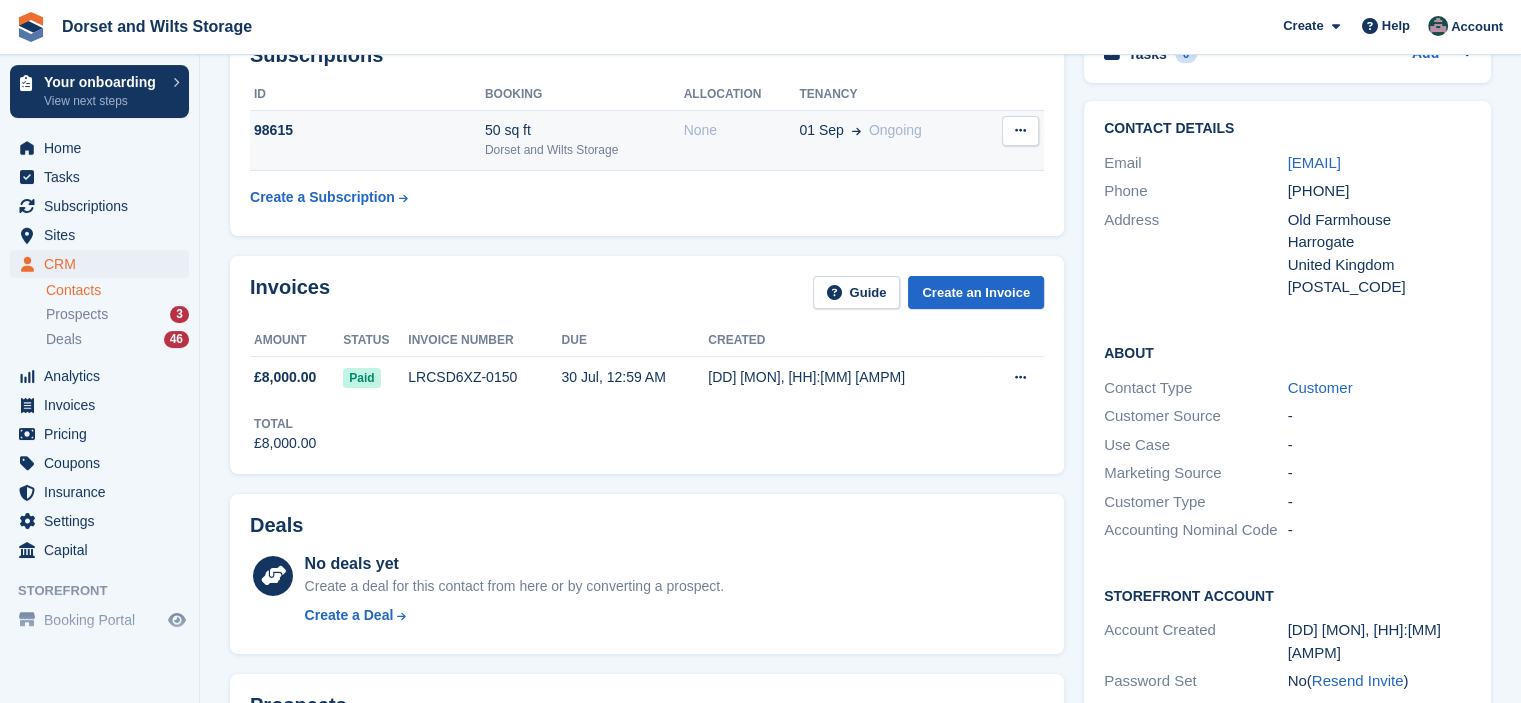 scroll, scrollTop: 0, scrollLeft: 0, axis: both 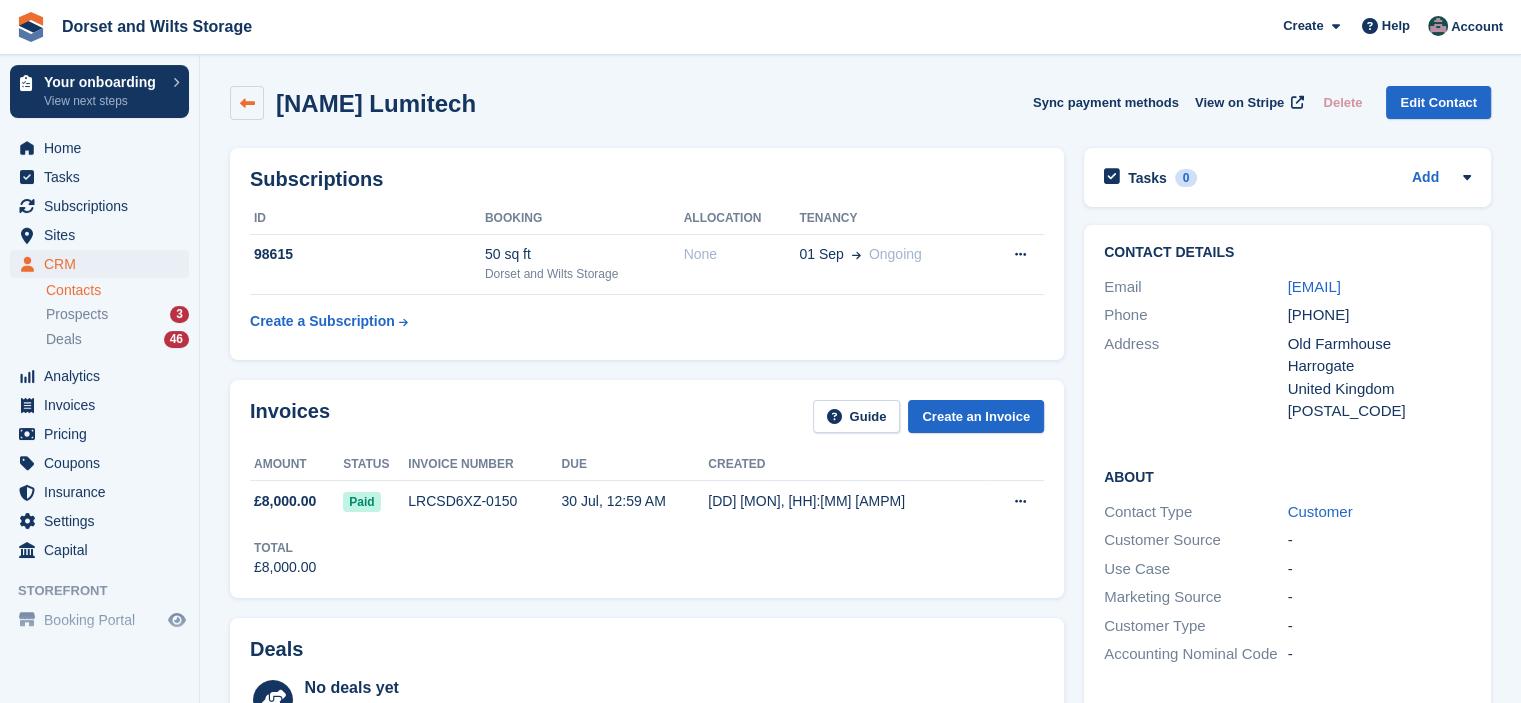 click at bounding box center (247, 103) 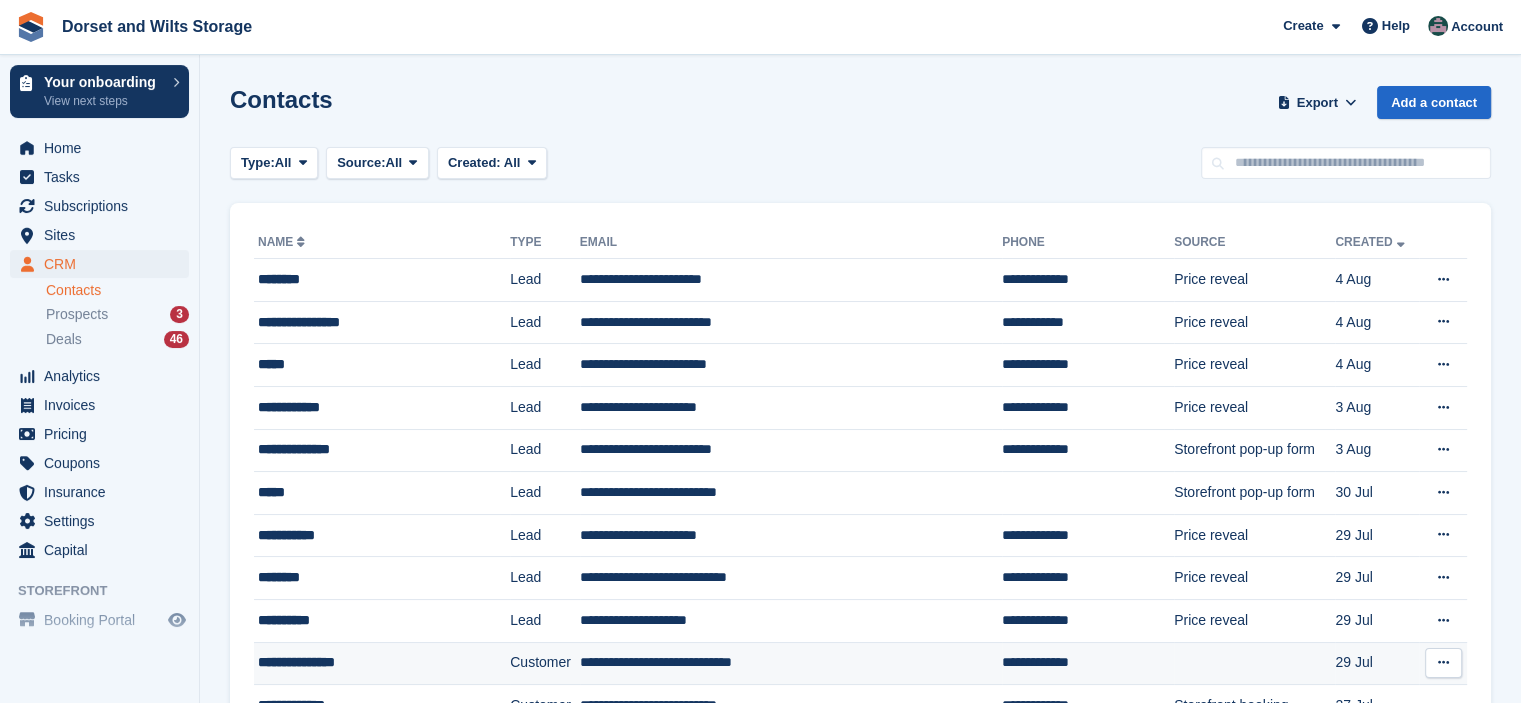 click at bounding box center [1443, 662] 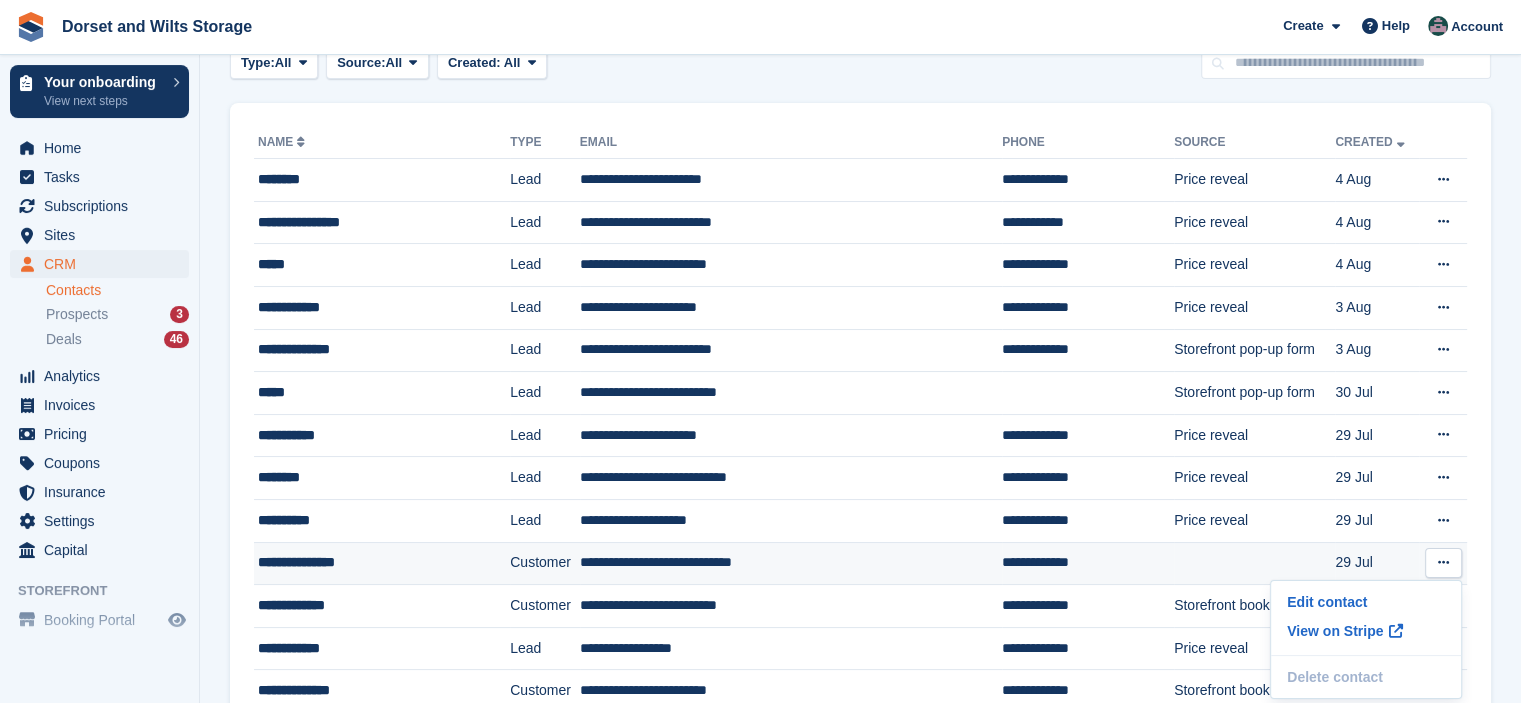 scroll, scrollTop: 200, scrollLeft: 0, axis: vertical 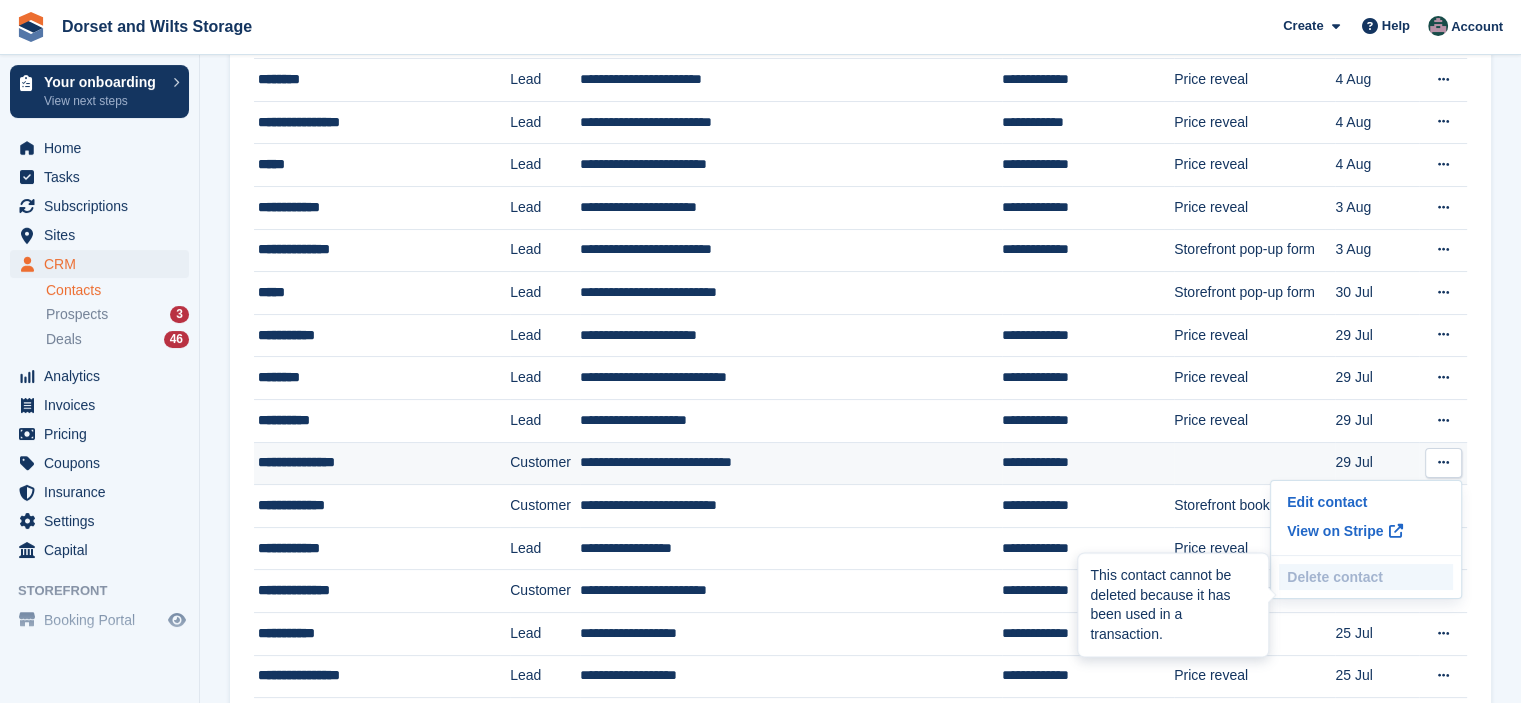 click on "Delete contact" at bounding box center [1366, 577] 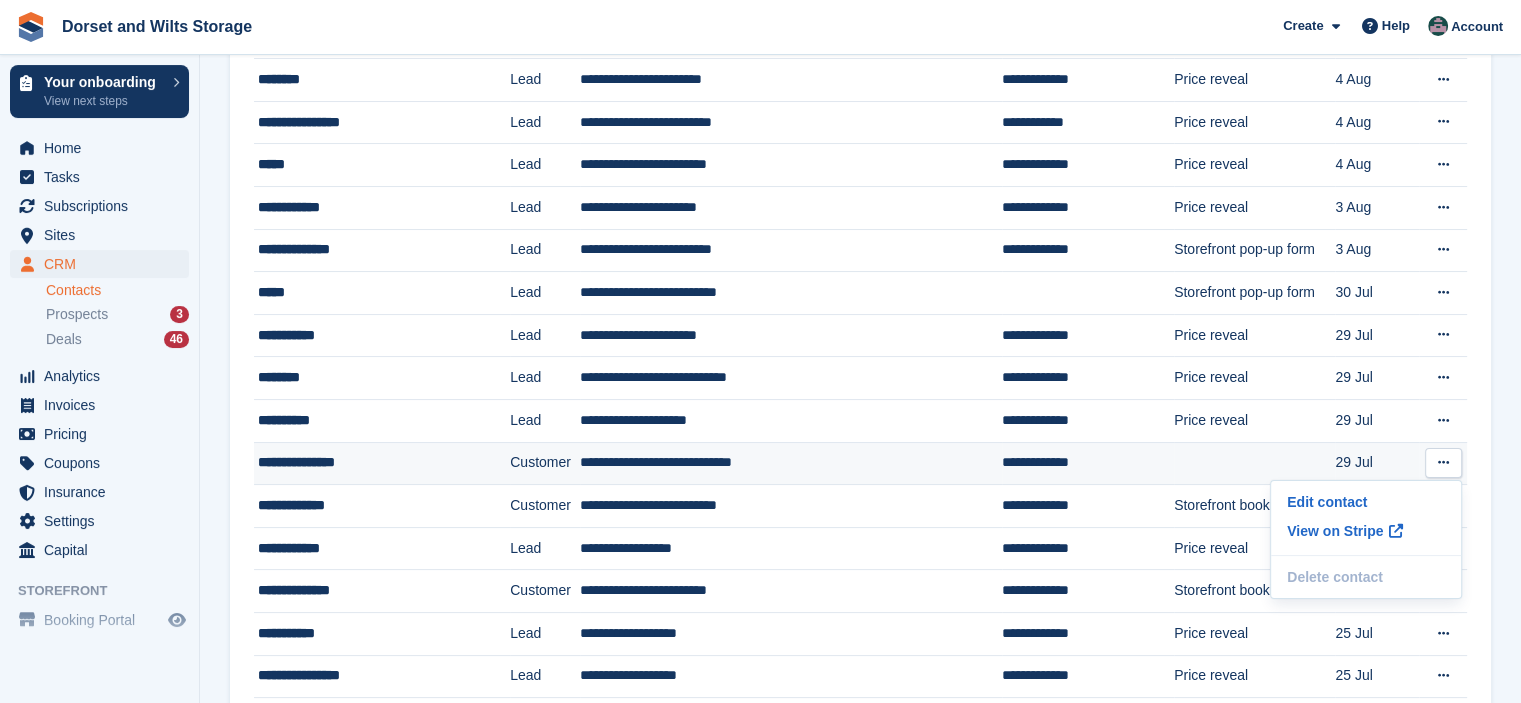 click on "**********" at bounding box center [368, 462] 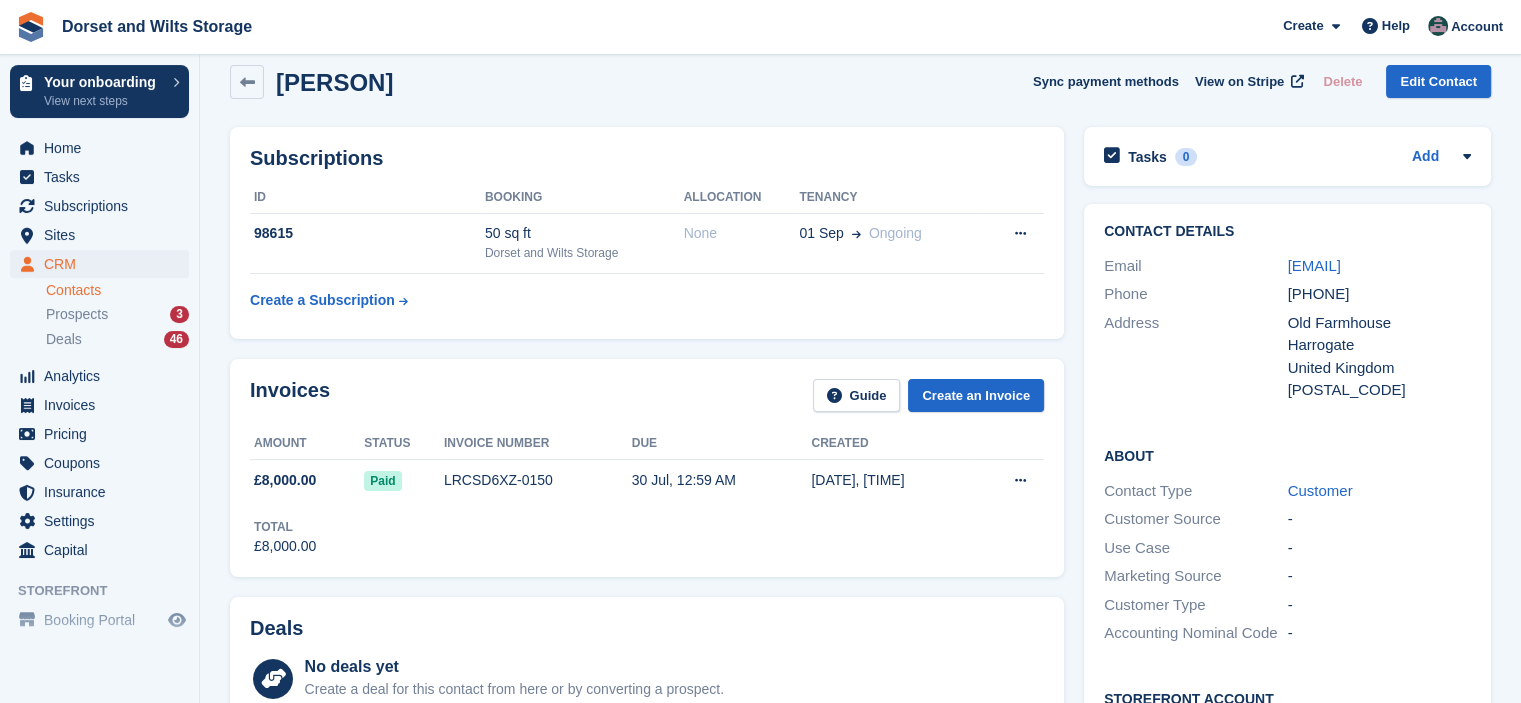 scroll, scrollTop: 0, scrollLeft: 0, axis: both 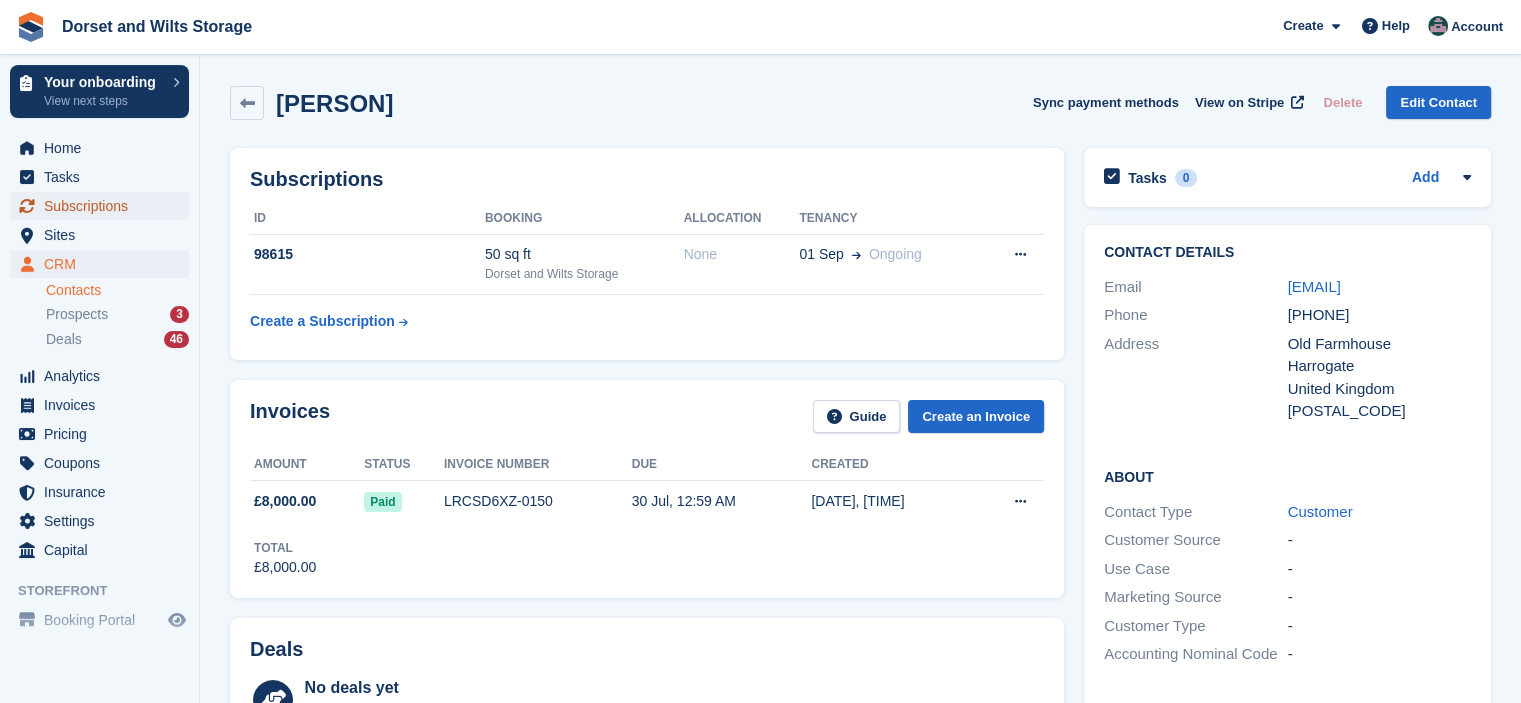 click on "Subscriptions" at bounding box center (104, 206) 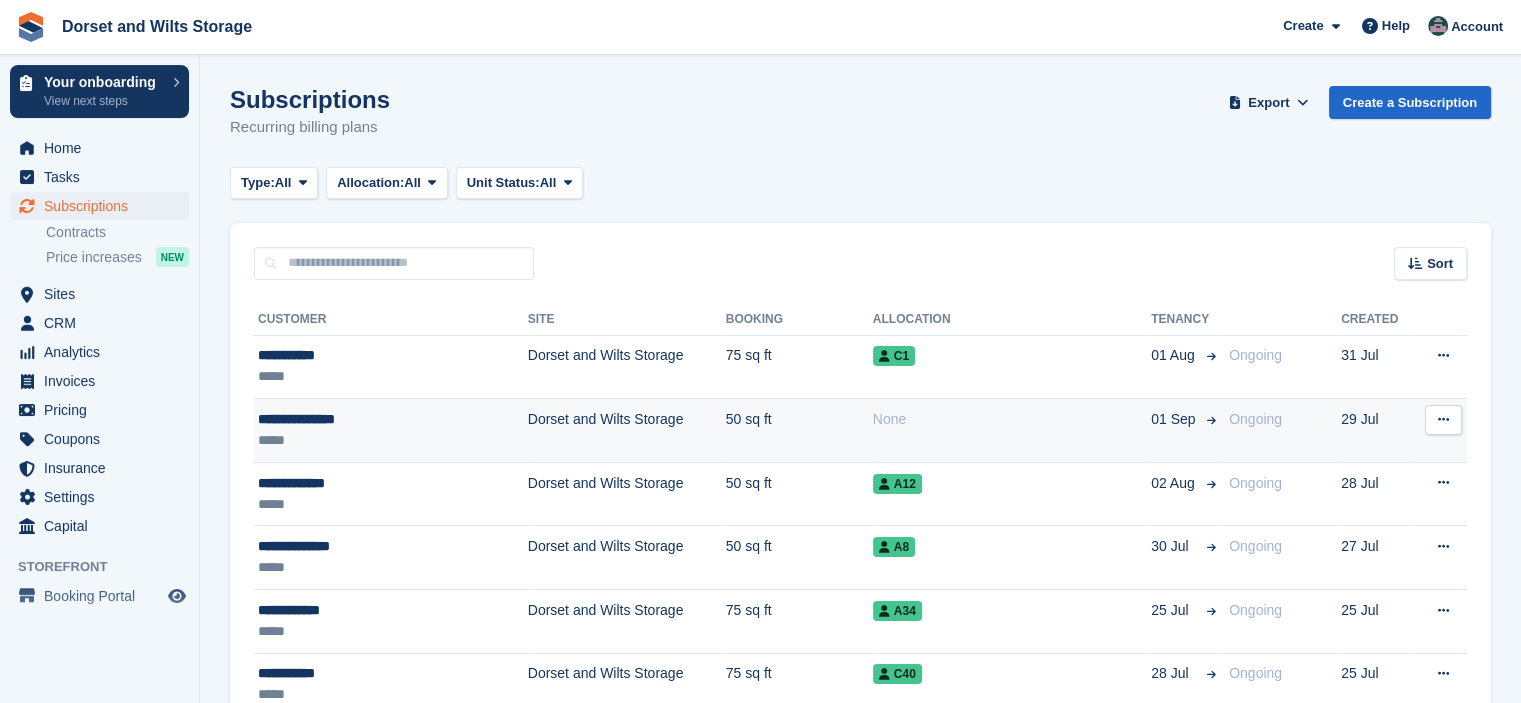 click at bounding box center (1443, 420) 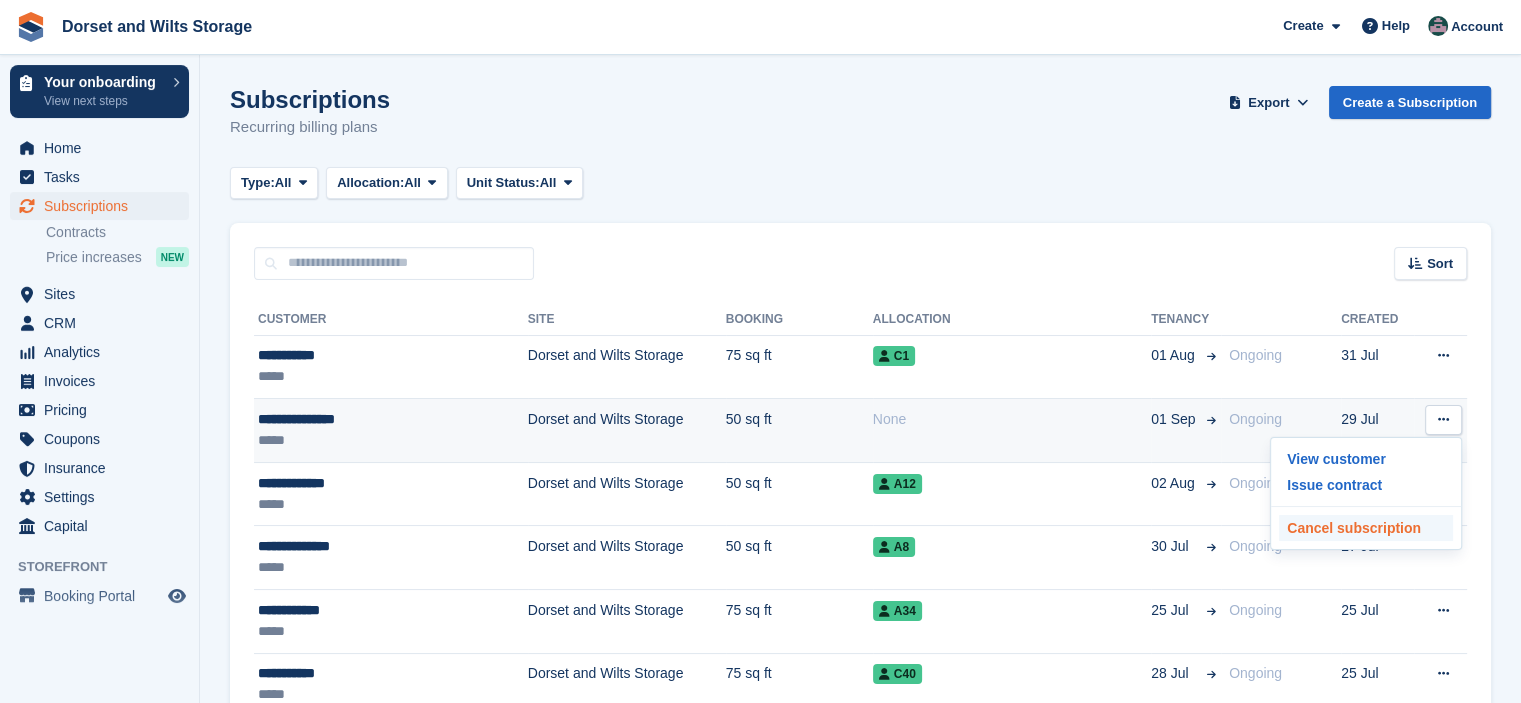 click on "Cancel subscription" at bounding box center (1366, 528) 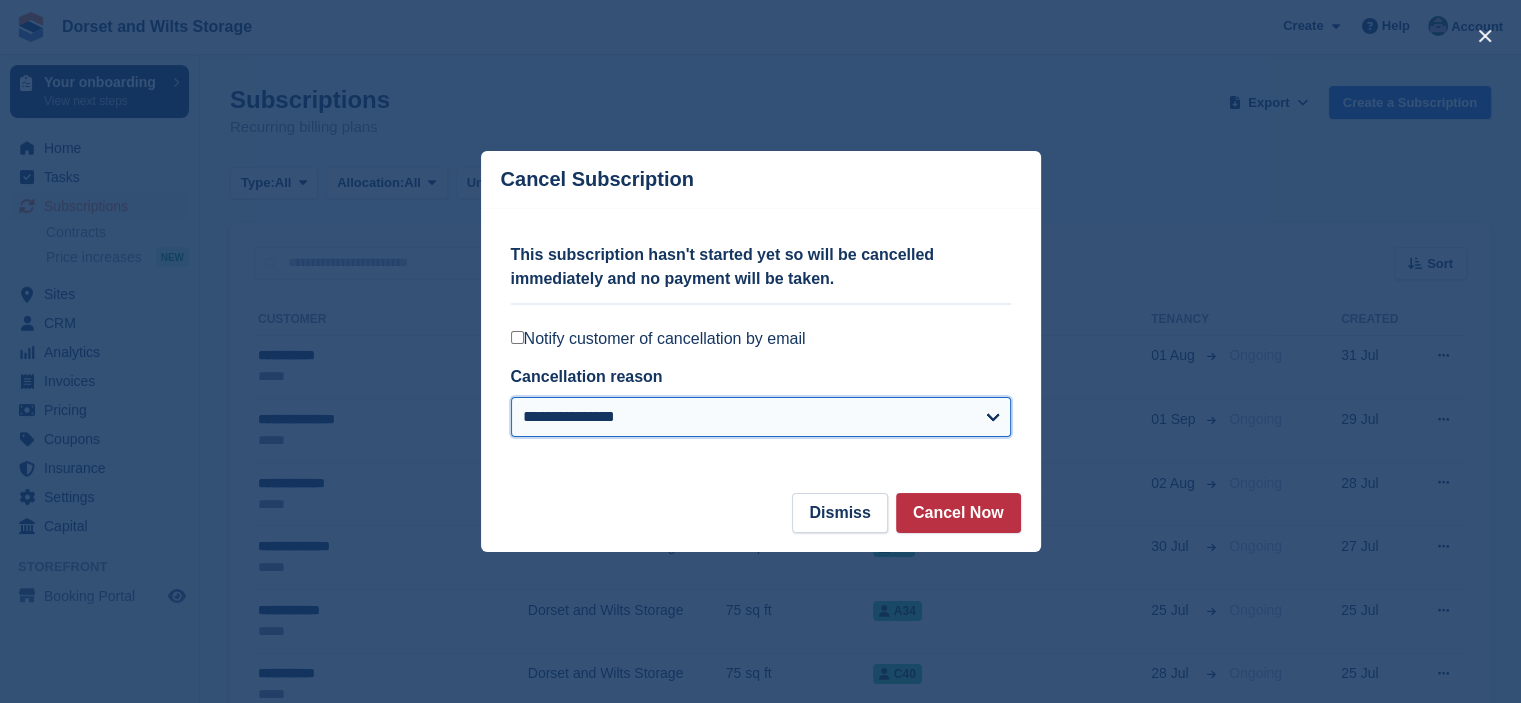 click on "**********" at bounding box center [761, 417] 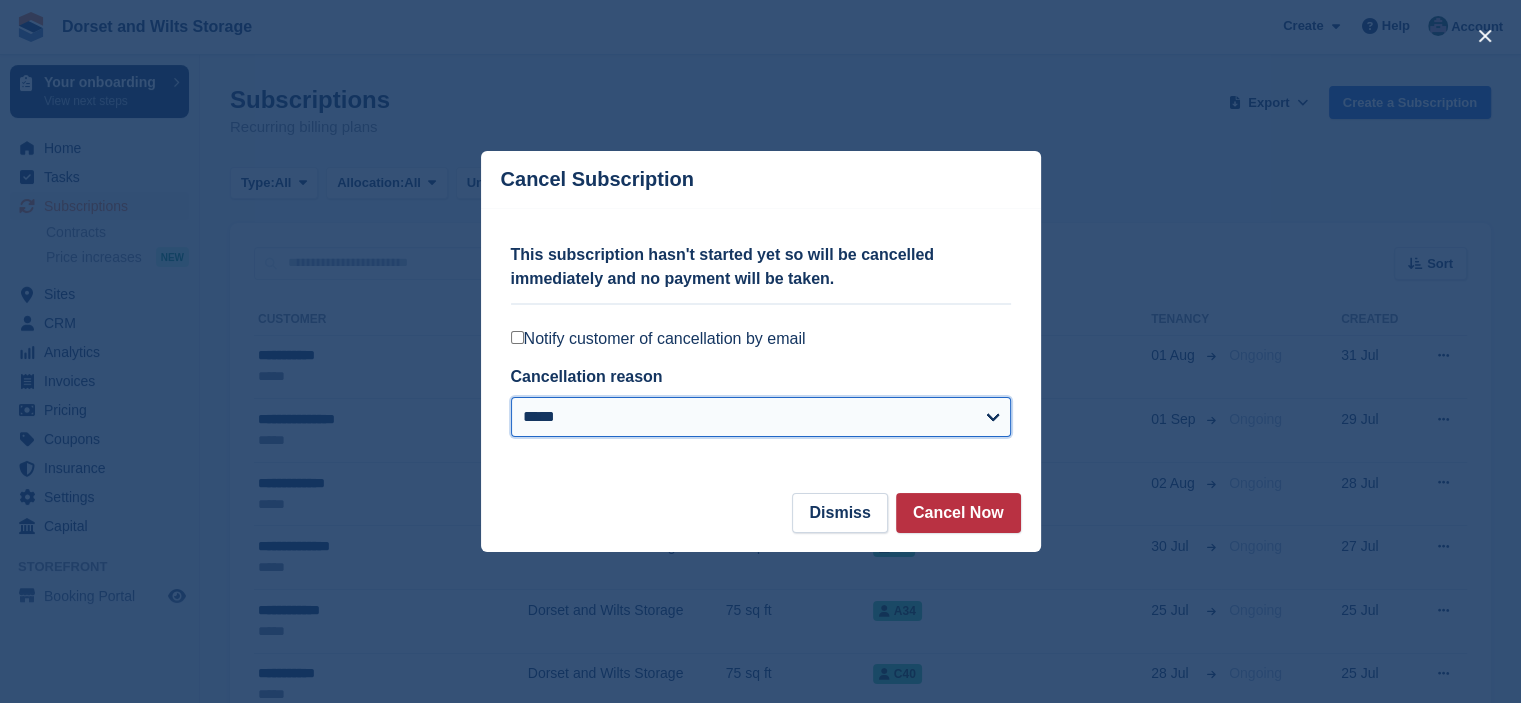 click on "**********" at bounding box center (761, 417) 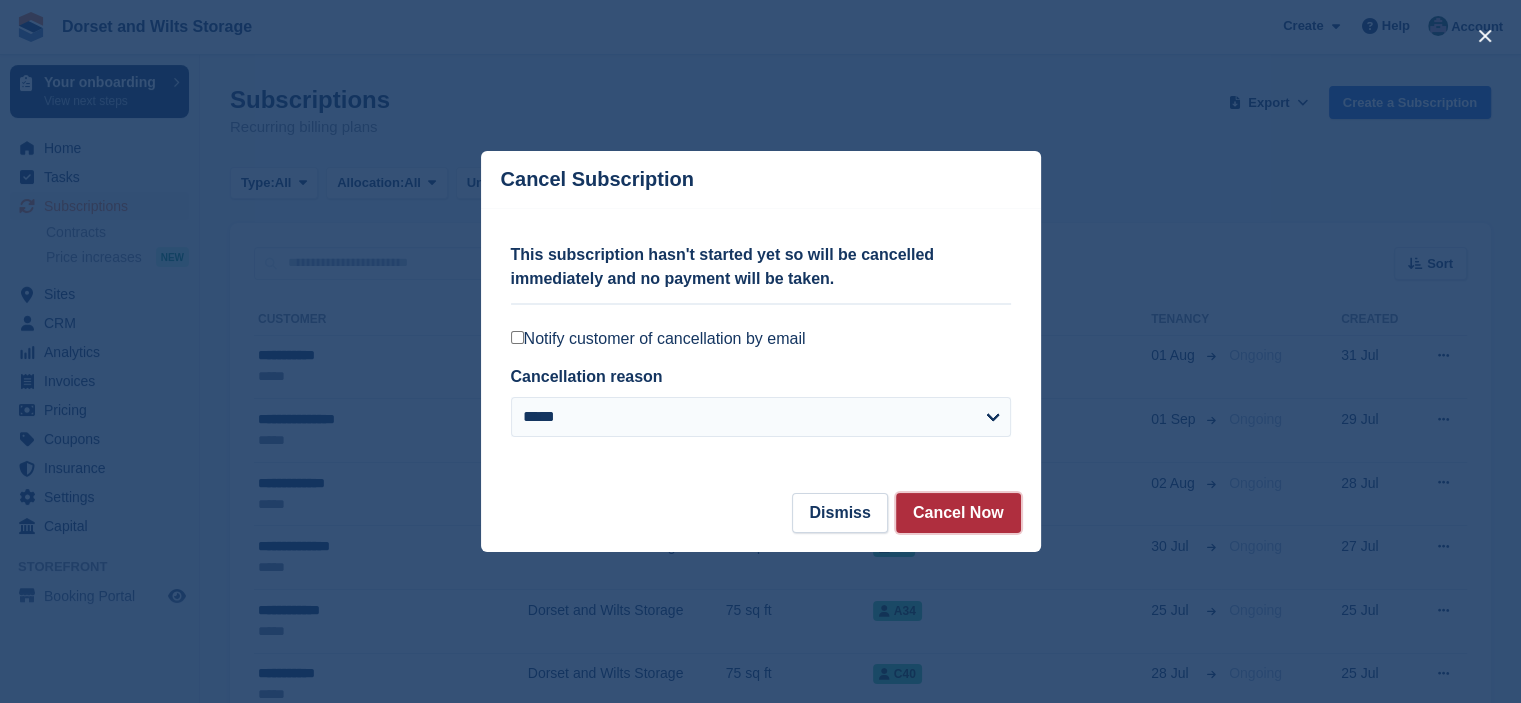 click on "Cancel Now" at bounding box center [958, 513] 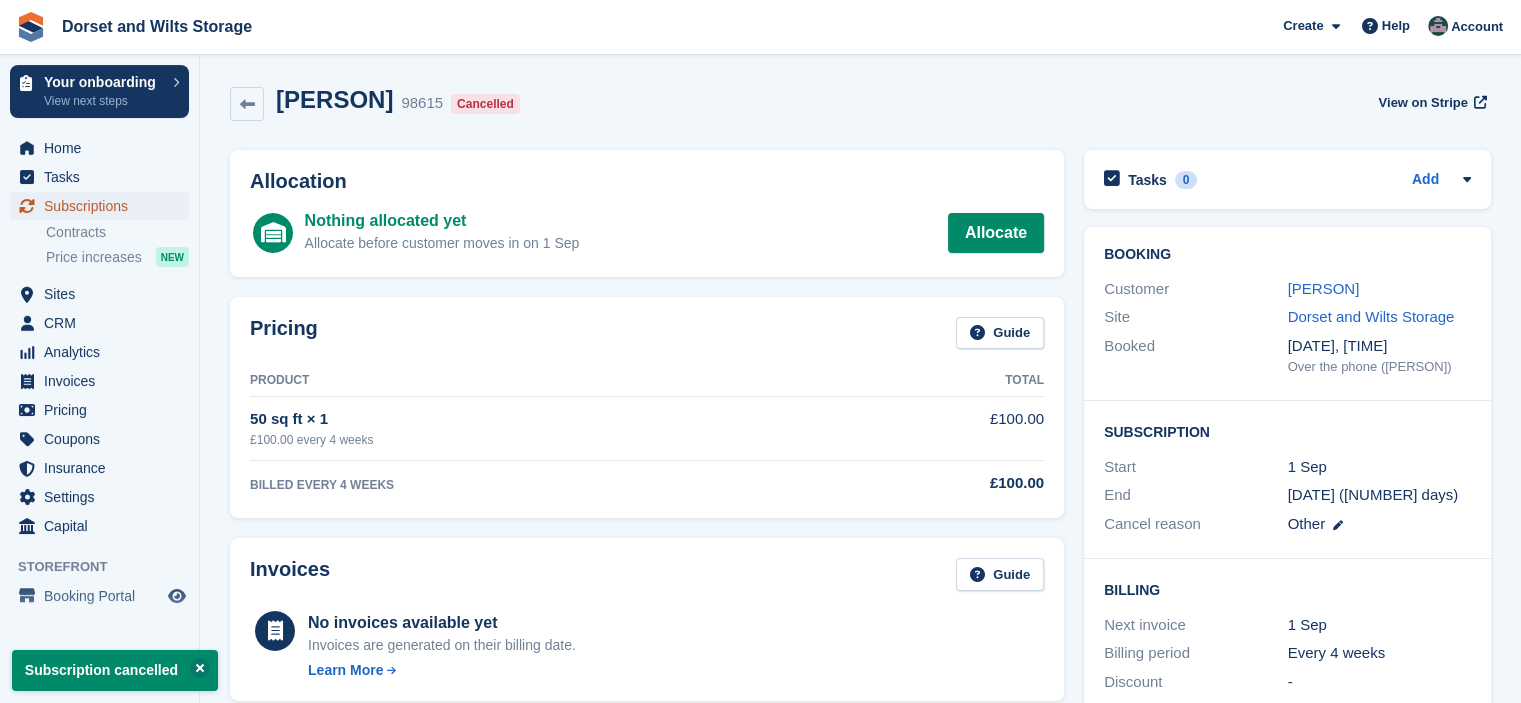 click on "Subscriptions" at bounding box center [104, 206] 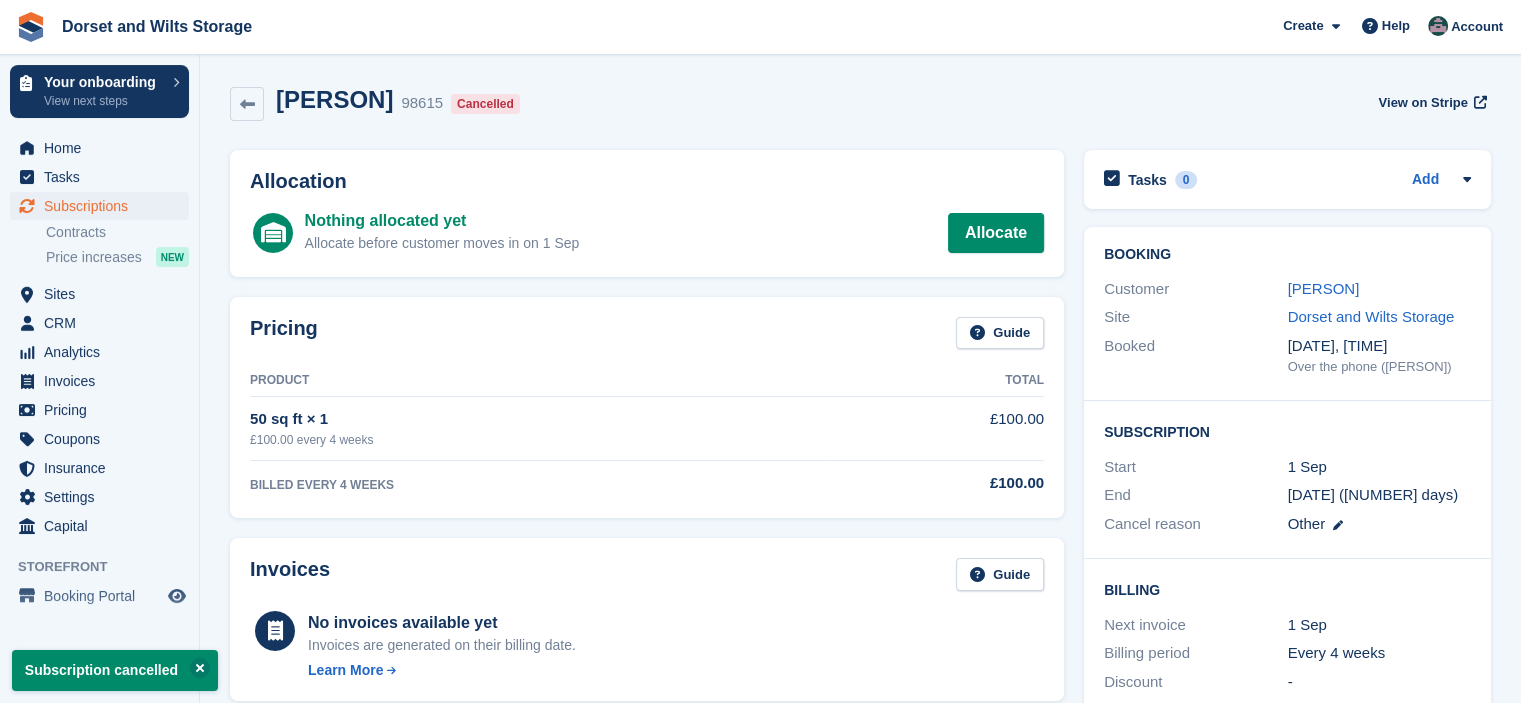 select on "*****" 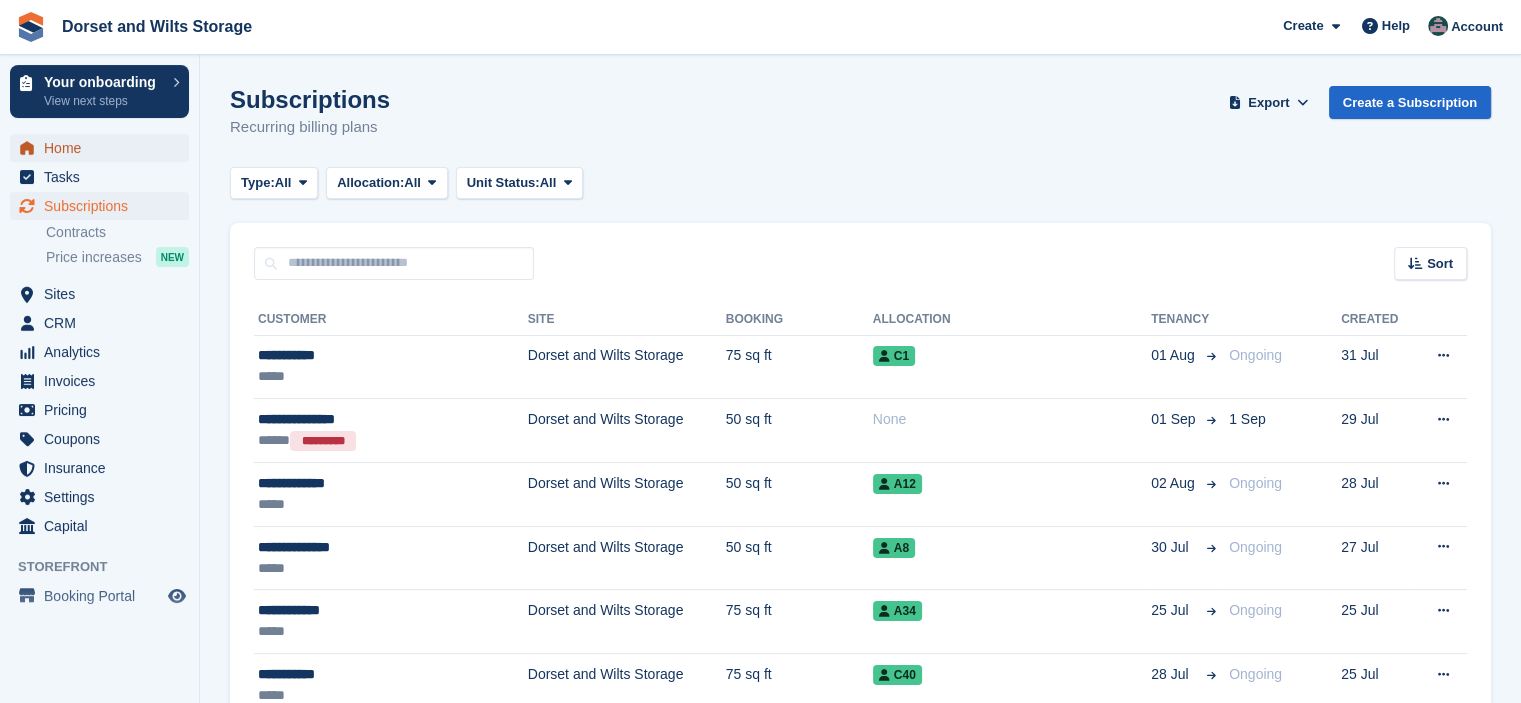 click on "Home" at bounding box center (104, 148) 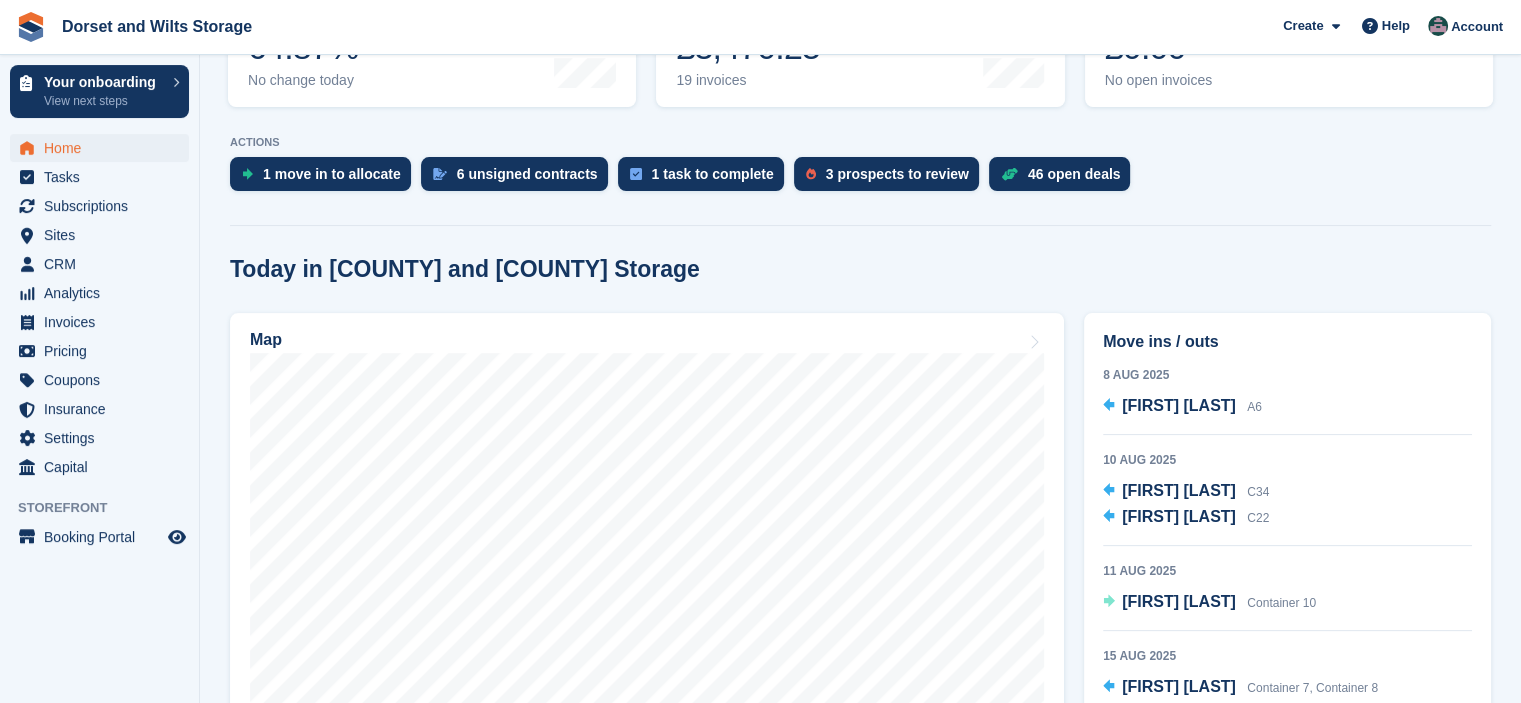 scroll, scrollTop: 500, scrollLeft: 0, axis: vertical 